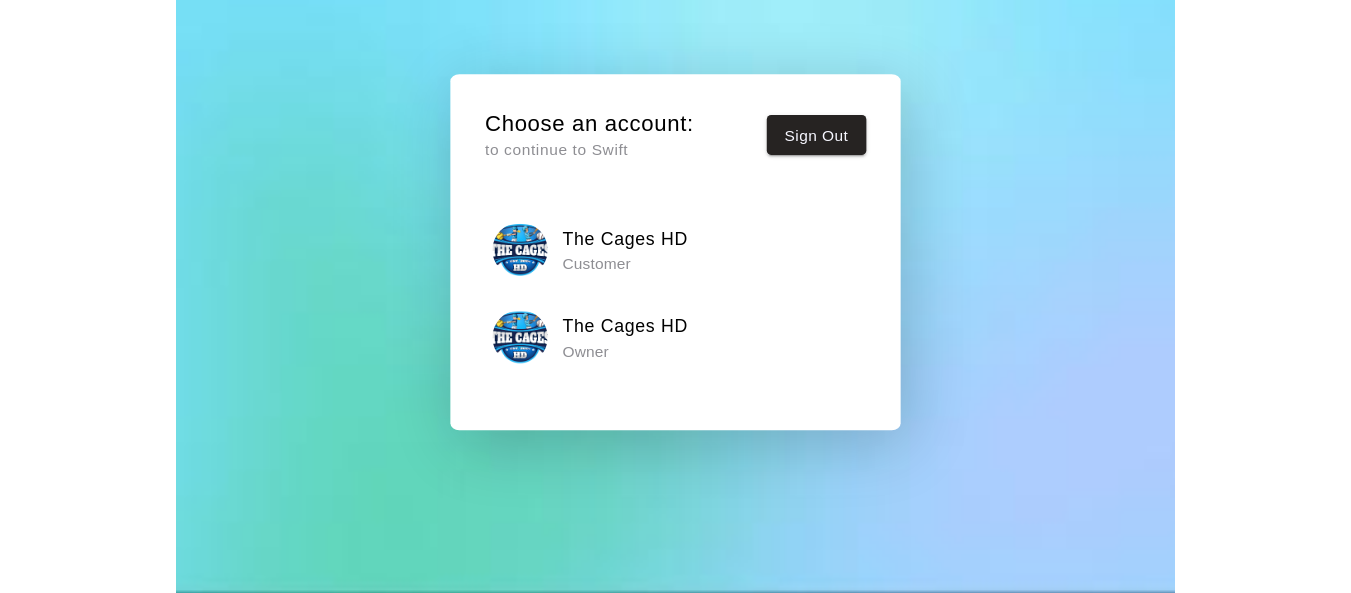 scroll, scrollTop: 0, scrollLeft: 0, axis: both 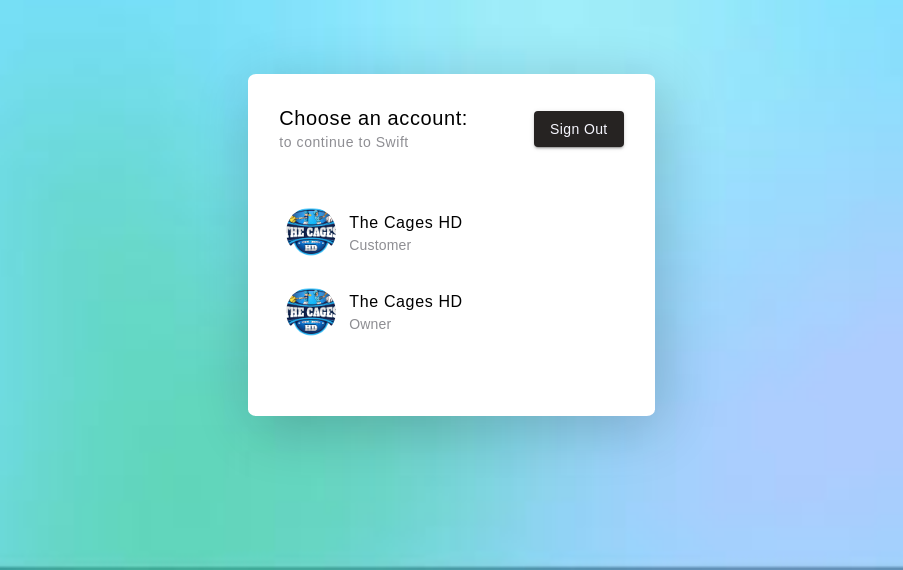 click on "Owner" at bounding box center [406, 324] 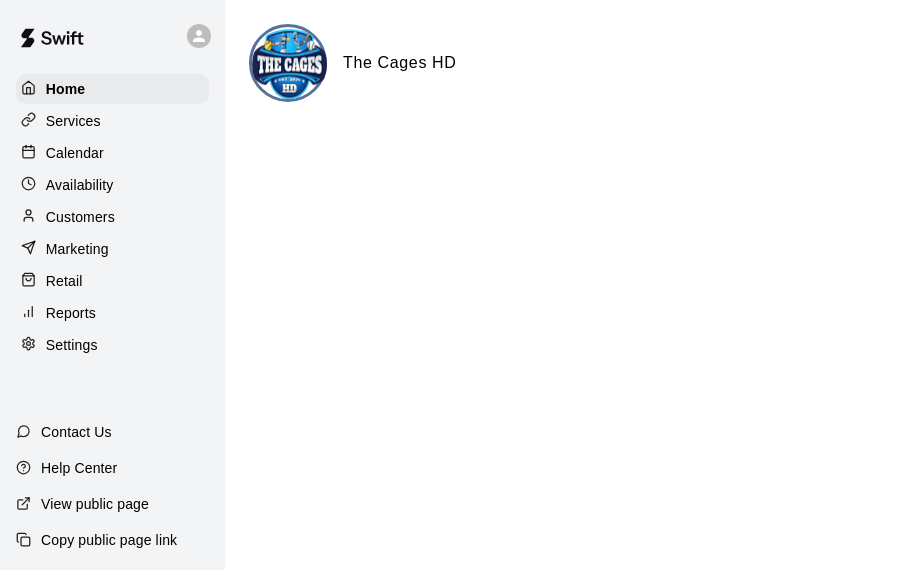 click on "Customers" at bounding box center (112, 217) 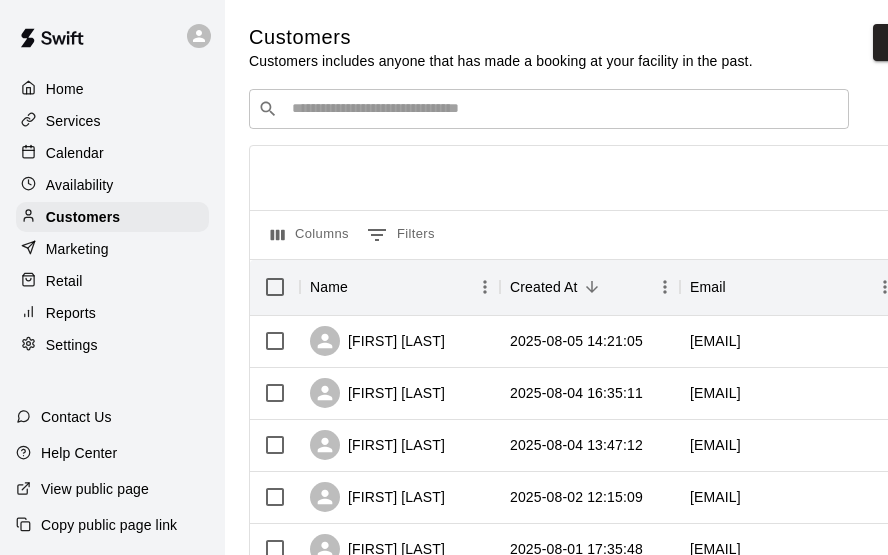 click on "​ ​" at bounding box center [549, 109] 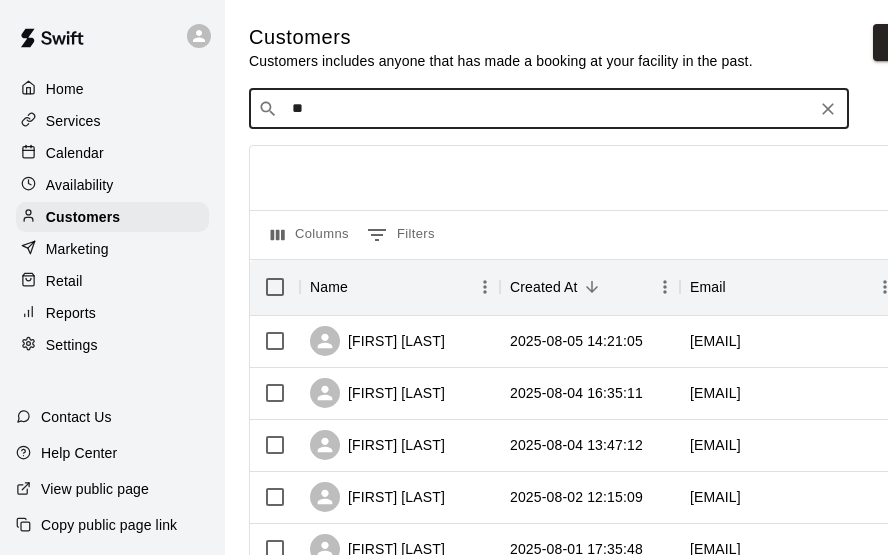 type on "***" 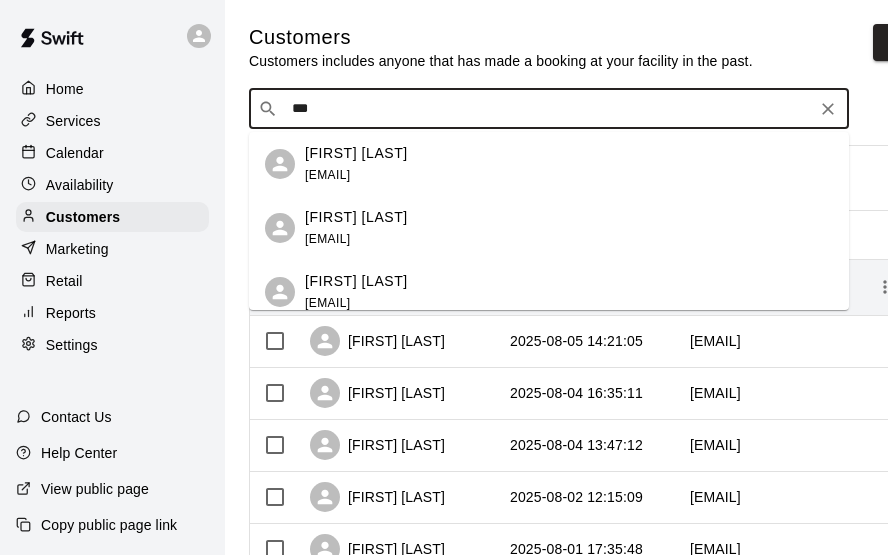 click on "[FIRST] [LAST]" at bounding box center [356, 281] 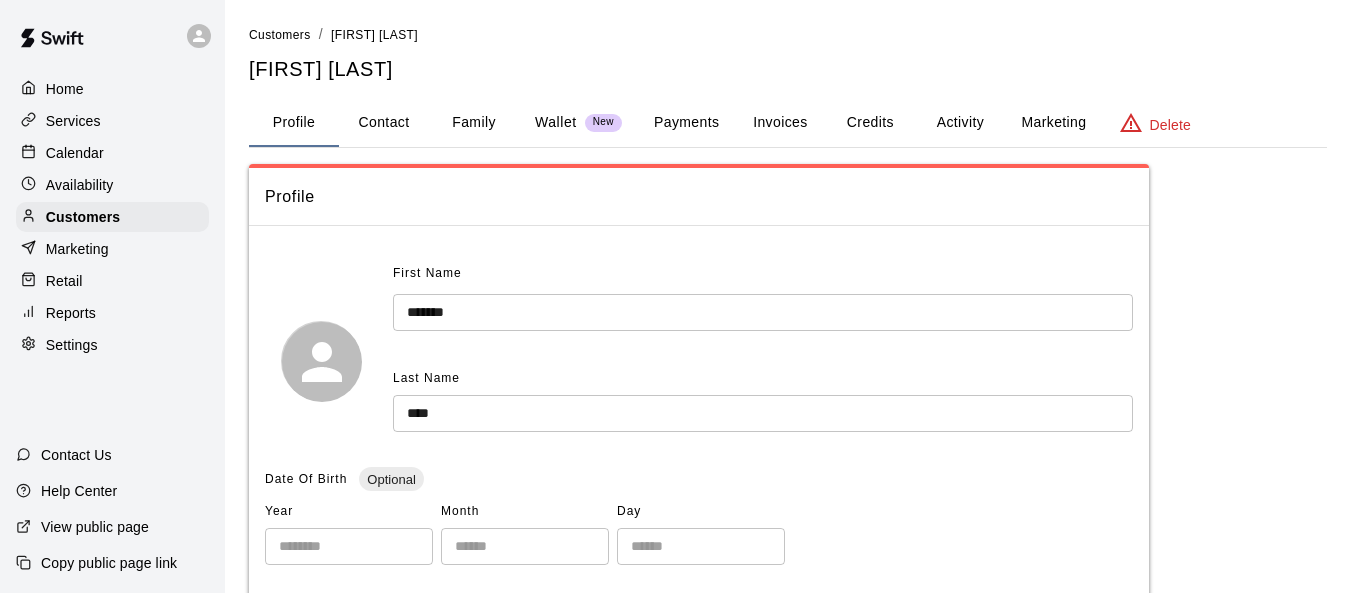 click on "Invoices" at bounding box center [780, 123] 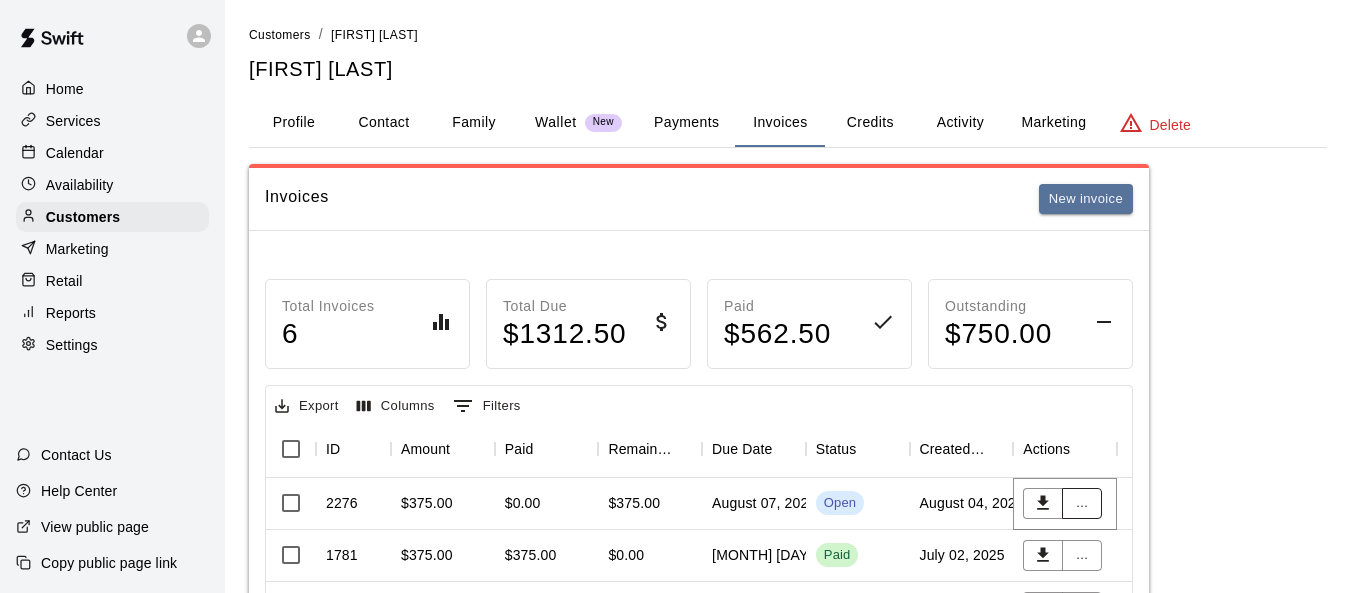 click on "..." at bounding box center (1082, 503) 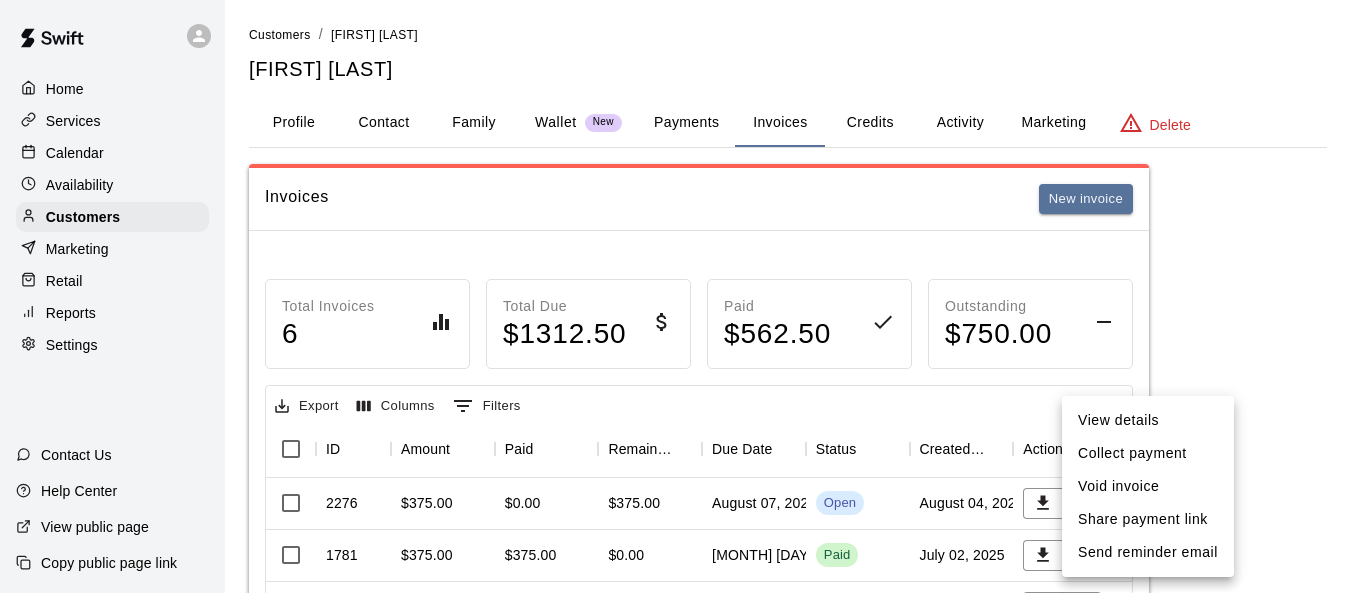 click on "Collect payment" at bounding box center [1148, 453] 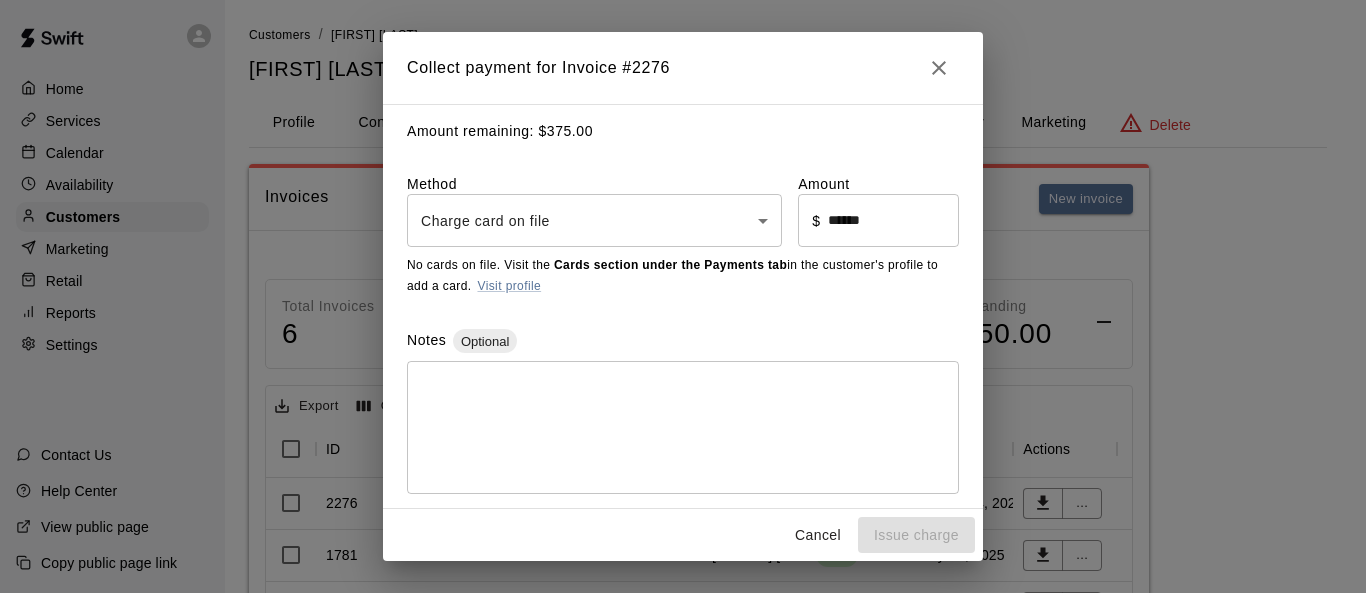 click on "Home Services Calendar Availability Customers Marketing Retail Reports Settings Contact Us Help Center View public page Copy public page link Customers / [FIRST] [LAST] [FIRST] [LAST] Profile Contact Family Wallet New Payments Invoices Credits Activity Marketing Delete Invoices New invoice Total Invoices 6 Total Due $ 1312.50 Paid $ 562.50 Outstanding $ 750.00 Export Columns 0 Filters ID Amount Paid Remaining Due Date Status Created On Actions 2276 $375.00 $0.00 $375.00 [MONTH] [DAY], [YEAR] Open [MONTH] [DAY], [YEAR] ... 1781 $375.00 $375.00 $0.00 [MONTH] [DAY], [YEAR] Paid [MONTH] [DAY], [YEAR] ... 1766 $468.75 $0.00 $468.75 [MONTH] [DAY], [YEAR] Void [MONTH] [DAY], [YEAR] ... 1765 $375.00 $0.00 $375.00 [MONTH] [DAY], [YEAR] Open [MONTH] [DAY], [YEAR] ... 1478 $375.00 $0.00 $375.00 [MONTH] [DAY], [YEAR] Void [MONTH] [DAY], [YEAR] ... 1477 $187.50 $187.50 $0.00 [MONTH] [DAY], [YEAR] Paid [MONTH] [DAY], [YEAR] ... Rows per page: 100 *** 1–6 of 6 Swift - Edit Customer Close cross-small Collect payment for Invoice # 2276 Amount remaining: $ 375.00 Method Charge card on file **** ​ Amount ​ $ ******" at bounding box center [683, 454] 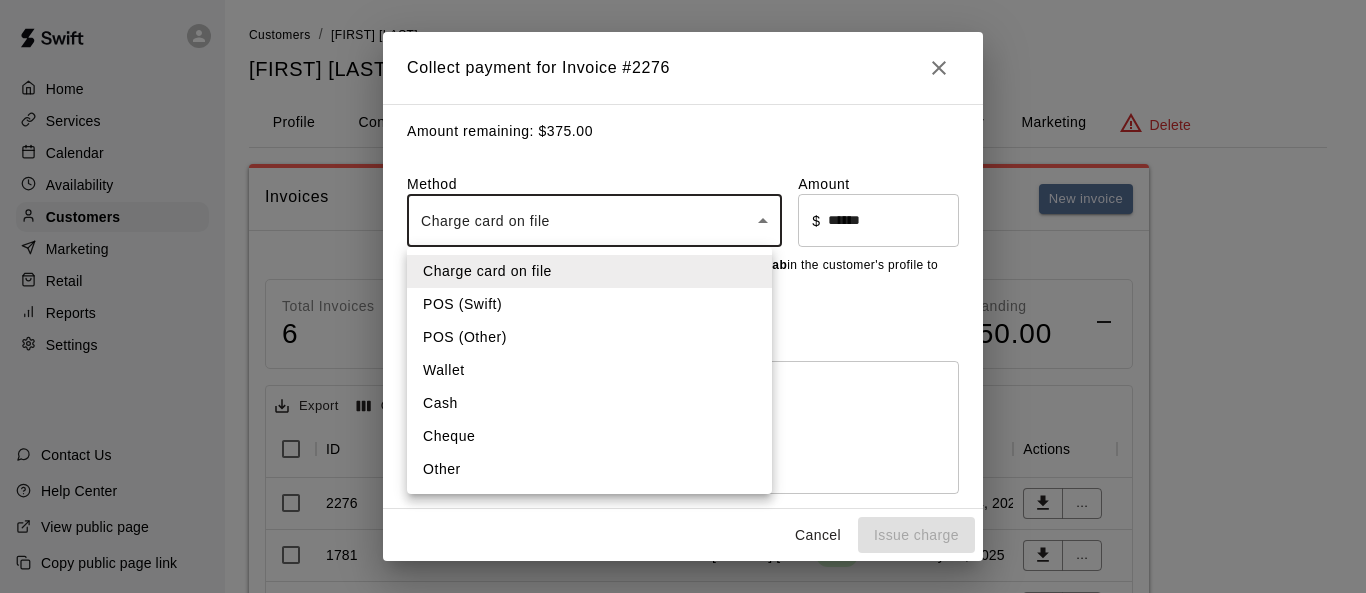 click on "POS (Other)" at bounding box center [589, 337] 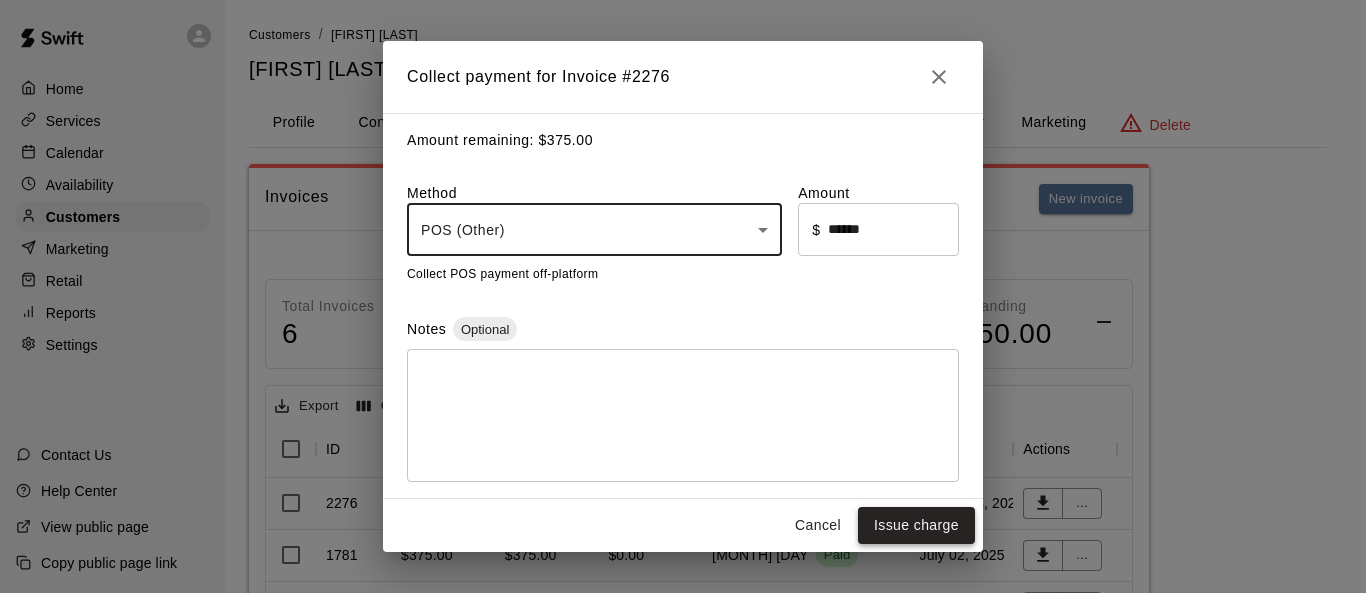 click on "Issue charge" at bounding box center (916, 525) 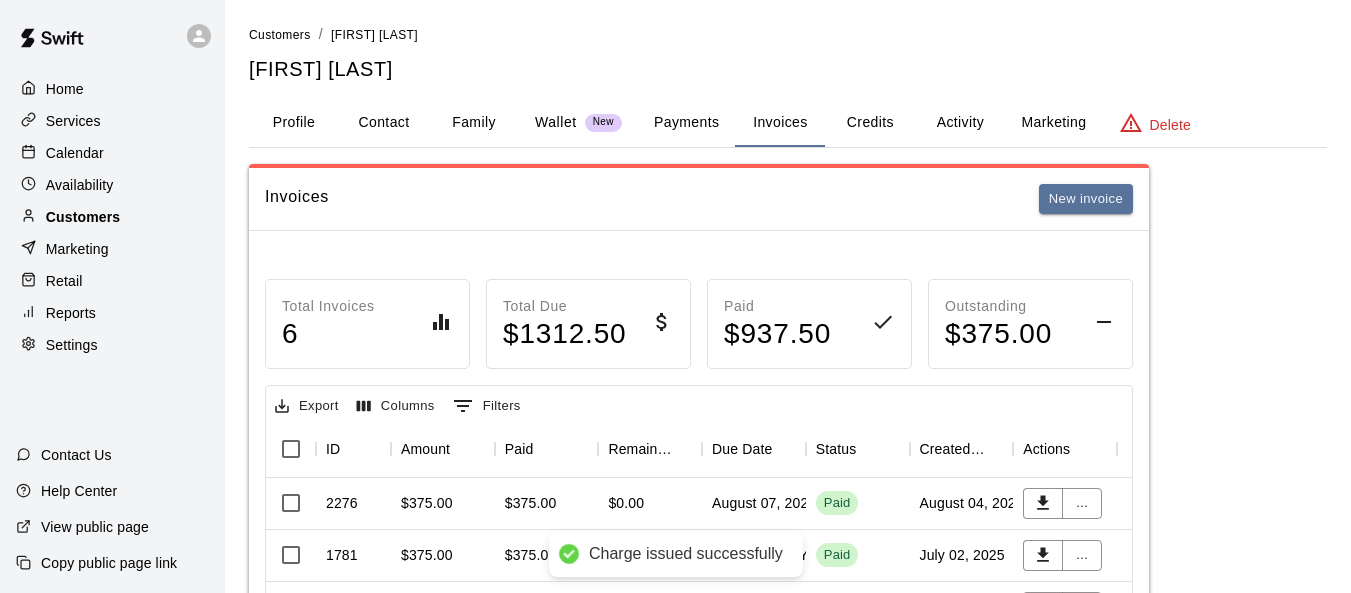 click on "Customers" at bounding box center (83, 217) 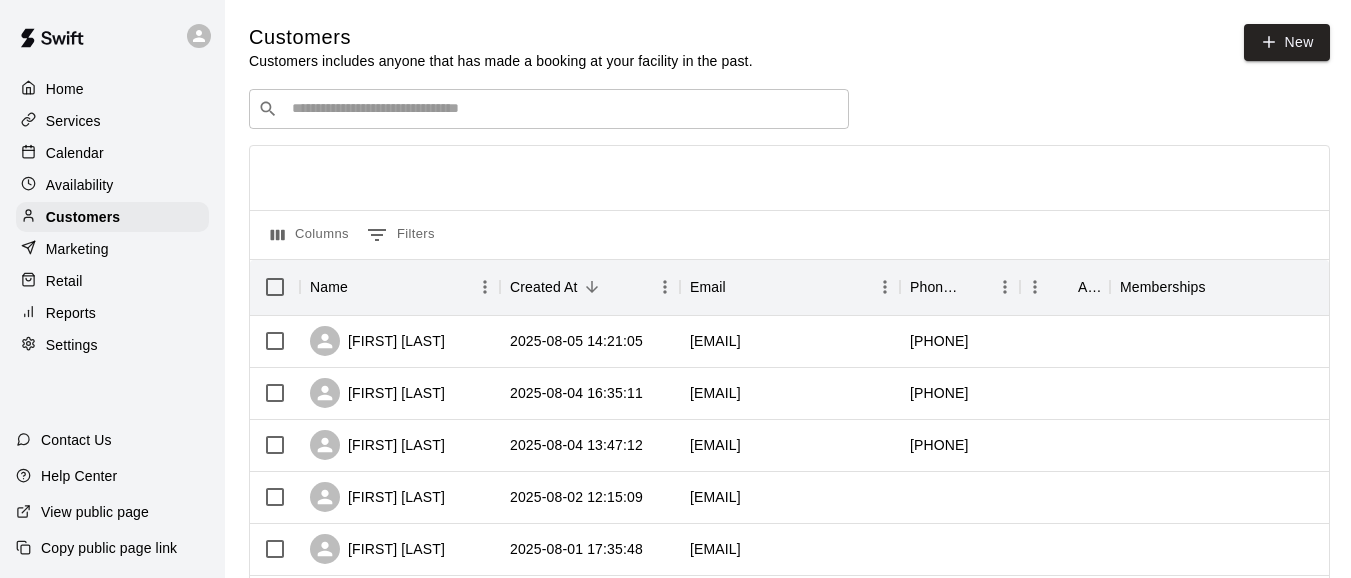 click at bounding box center [563, 109] 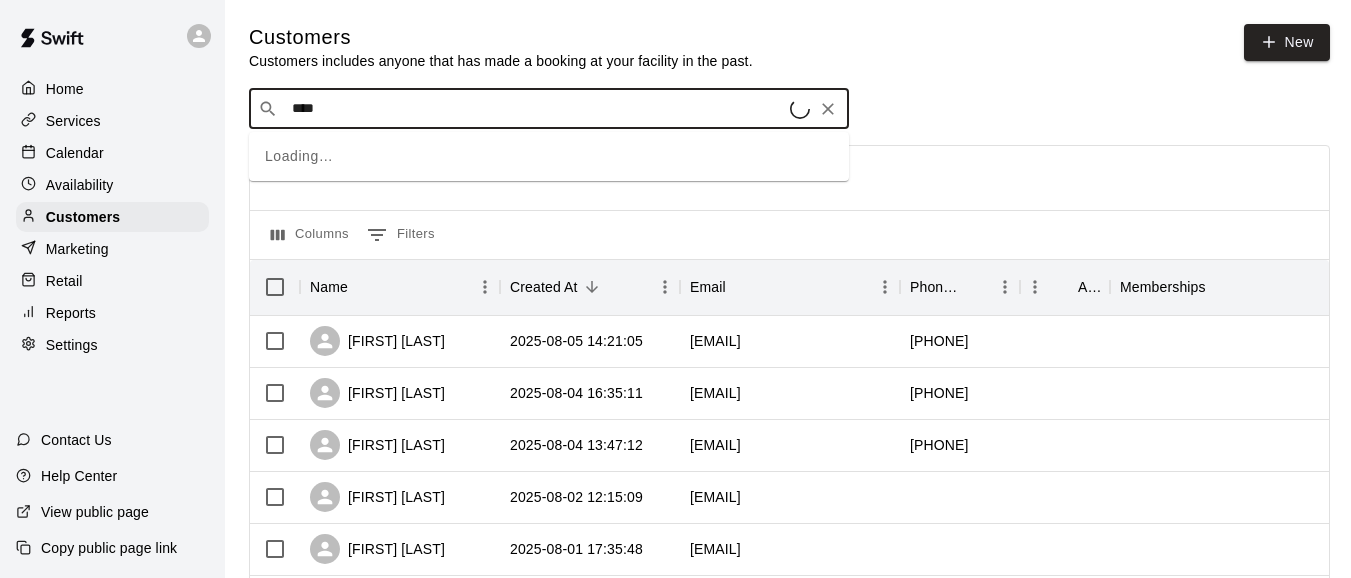 type on "*****" 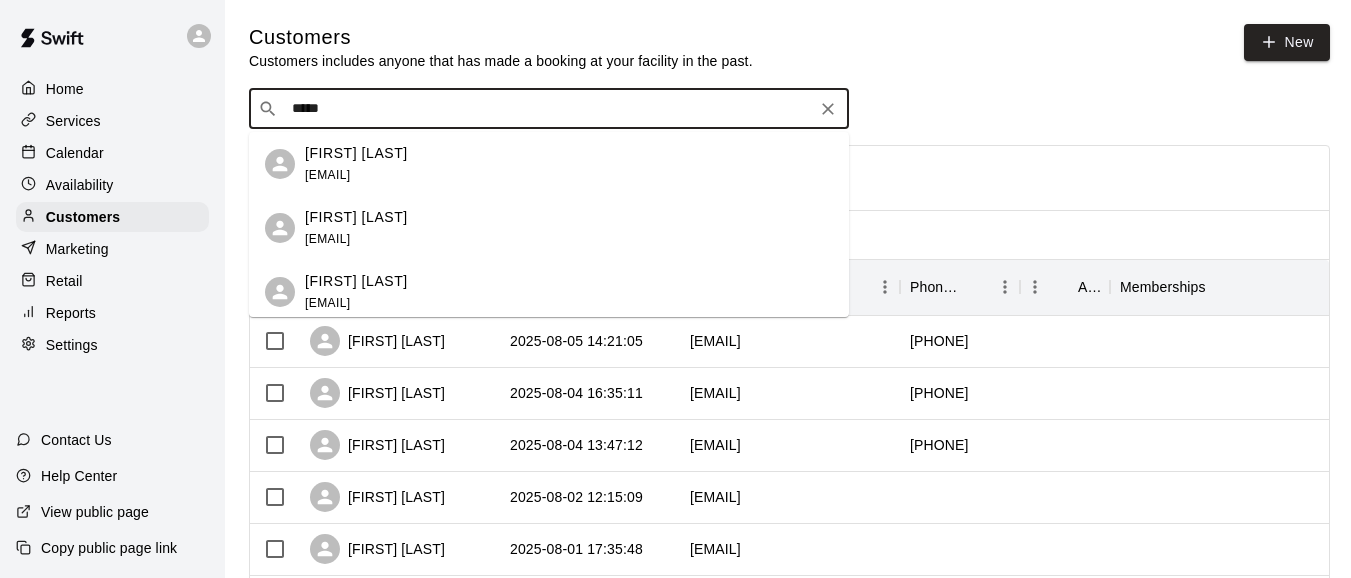 click on "[EMAIL]" at bounding box center [327, 303] 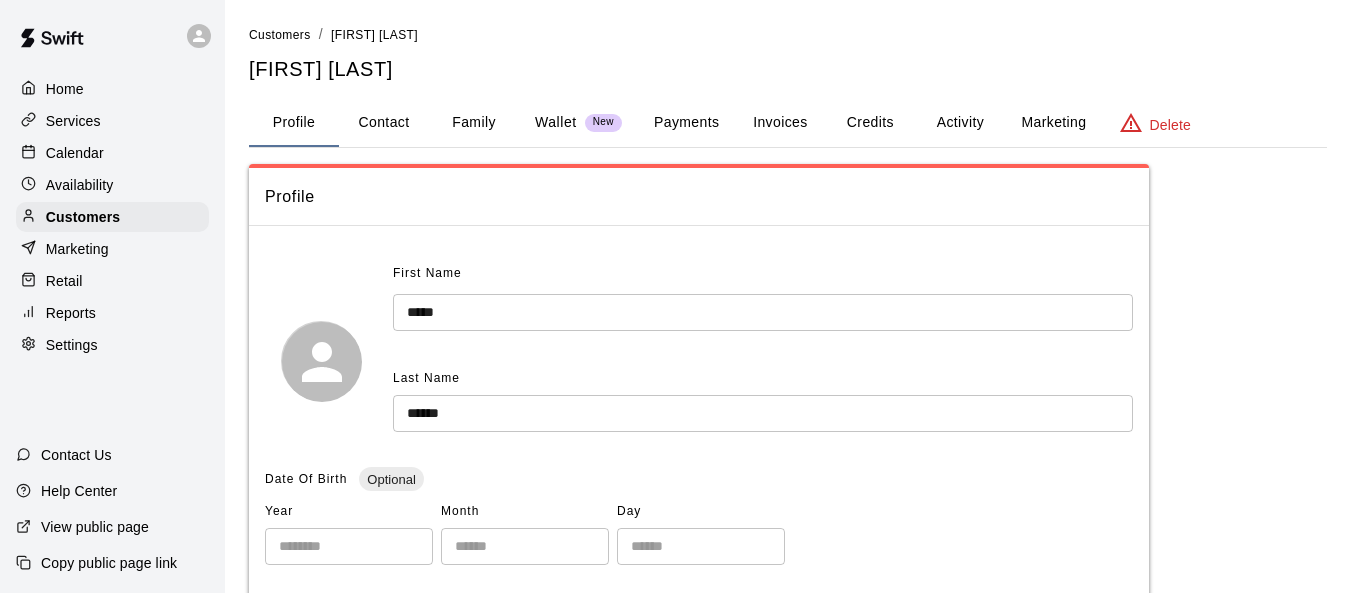 click on "Invoices" at bounding box center [780, 123] 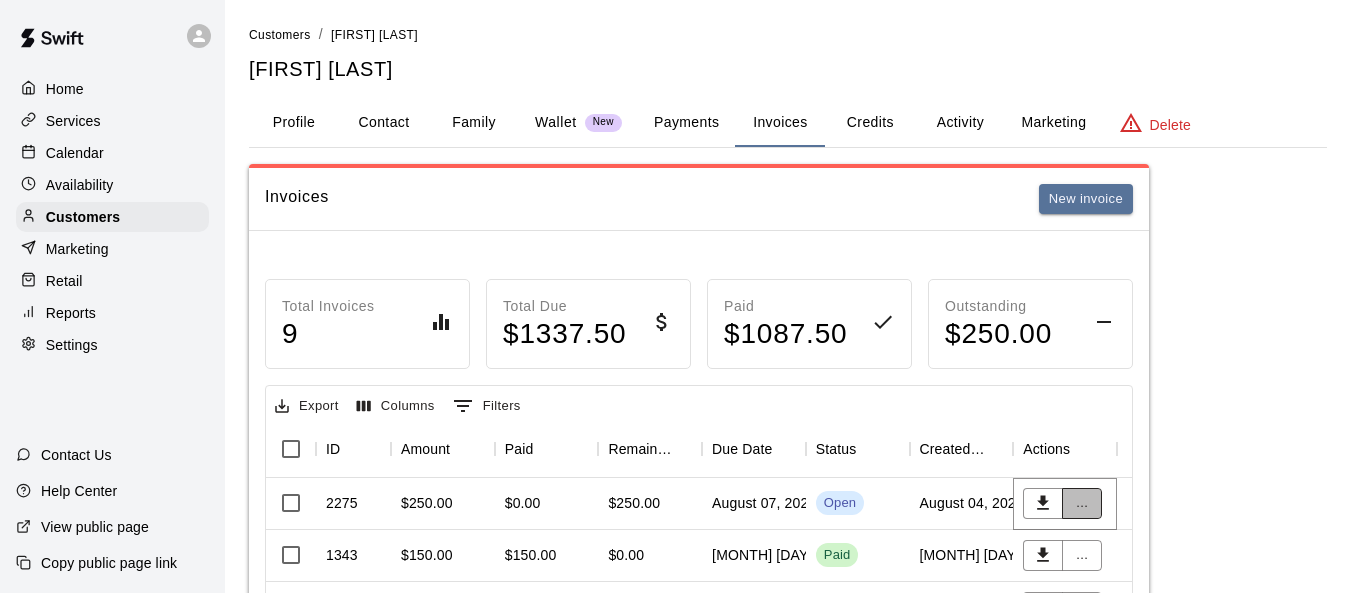 click on "..." at bounding box center (1082, 503) 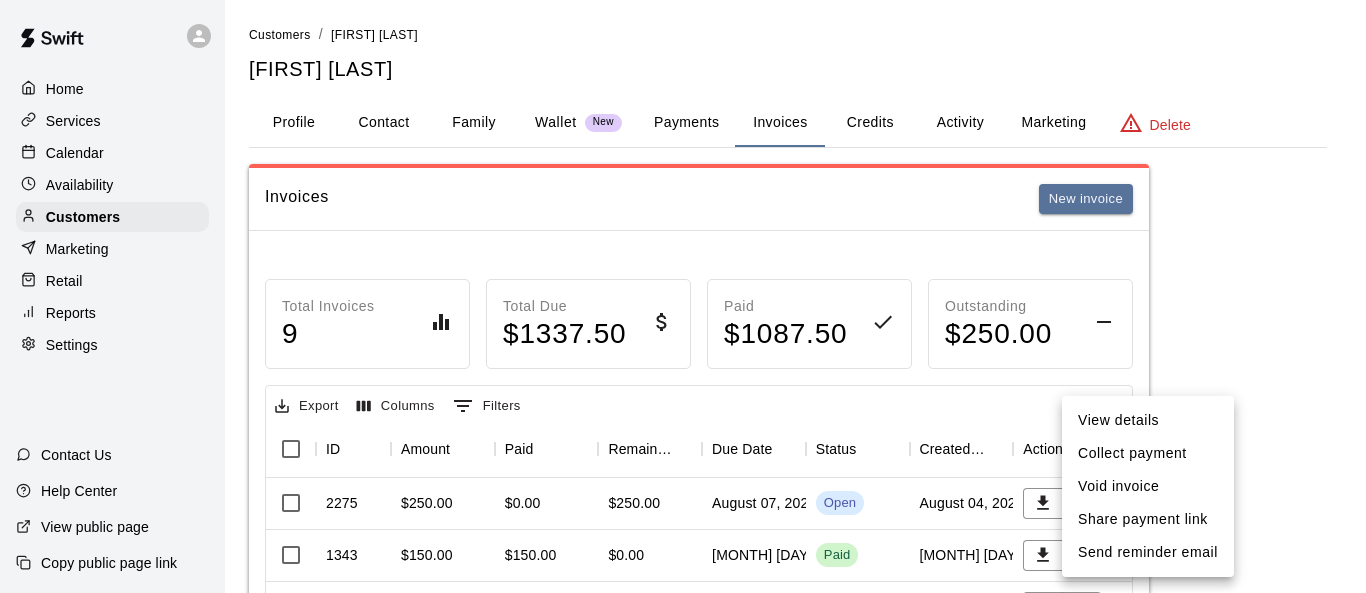 click on "Collect payment" at bounding box center (1148, 453) 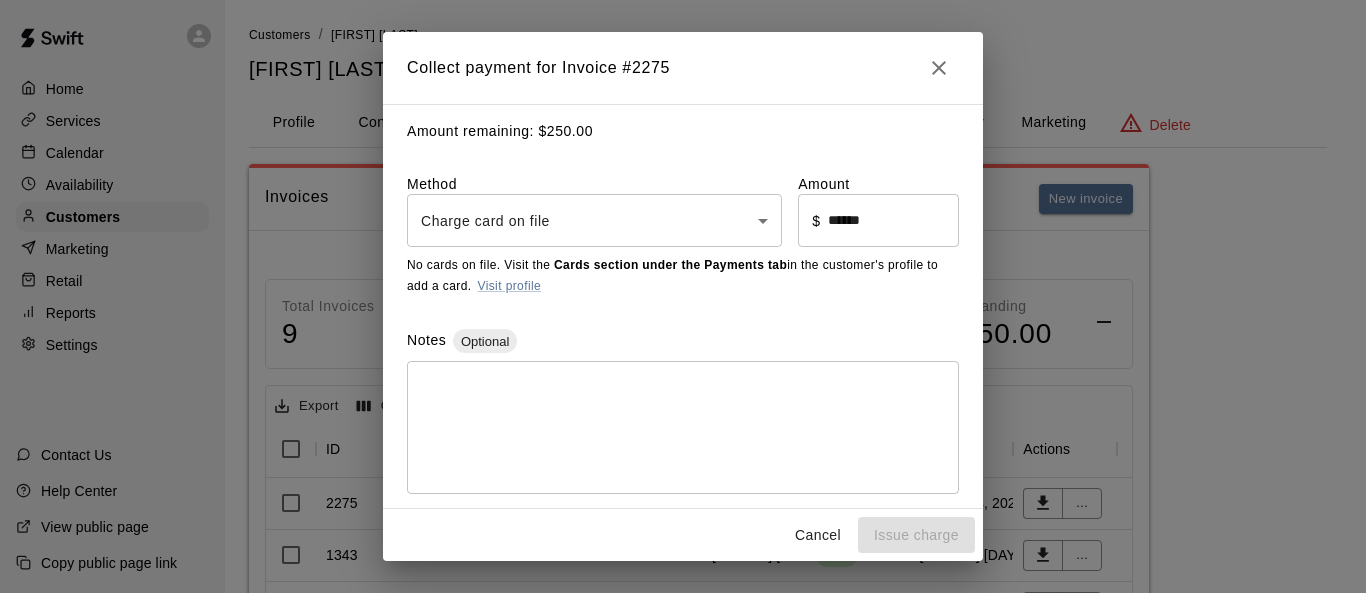 click on "Home Services Calendar Availability Customers Marketing Retail Reports Settings Contact Us Help Center View public page Copy public page link Customers / [FIRST] [LAST]  [FIRST] [LAST]  Profile Contact Family Wallet New Payments Invoices Credits Activity Marketing Delete Invoices New invoice Total Invoices 9 Total Due $ 1337.50 Paid $ 1087.50 Outstanding $ 250.00 Export Columns 0 Filters ID Amount Paid Remaining Due Date Status Created On Actions 2275 $250.00 $0.00 $250.00 [MONTH] [DAY], [YEAR] Open [MONTH] [DAY], [YEAR] ... 1343 $150.00 $150.00 $0.00 [MONTH] [DAY], [YEAR] Paid [MONTH] [DAY], [YEAR] ... 1341 $150.00 $0.00 $150.00 [MONTH] [DAY], [YEAR] Void [MONTH] [DAY], [YEAR] ... 1338 $125.00 $0.00 $125.00 [MONTH] [DAY], [YEAR] Void [MONTH] [DAY], [YEAR] ... 1159 $250.00 $250.00 $0.00 [MONTH] [DAY], [YEAR] Paid [MONTH] [DAY], [YEAR] ... 998 $250.00 $250.00 $0.00 [MONTH] [DAY], [YEAR] Paid [MONTH] [DAY], [YEAR] ... 859 $250.00 $250.00 $0.00 [MONTH] [DAY], [YEAR] Paid [MONTH] [DAY], [YEAR] ... 687 $187.50 $187.50 $0.00 [MONTH] [DAY], [YEAR] Paid [MONTH] [DAY], [YEAR] ... 684 $187.50 $0.00 $187.50 [MONTH] [DAY], [YEAR] $" at bounding box center [683, 532] 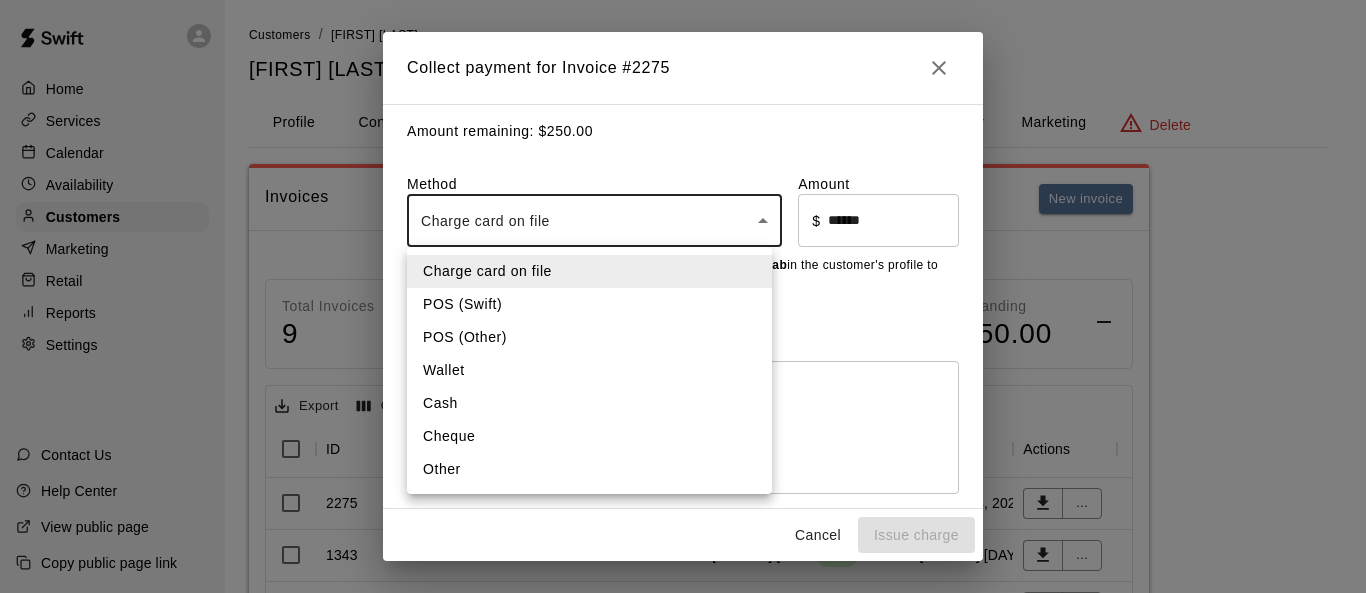 click on "POS (Other)" at bounding box center (589, 337) 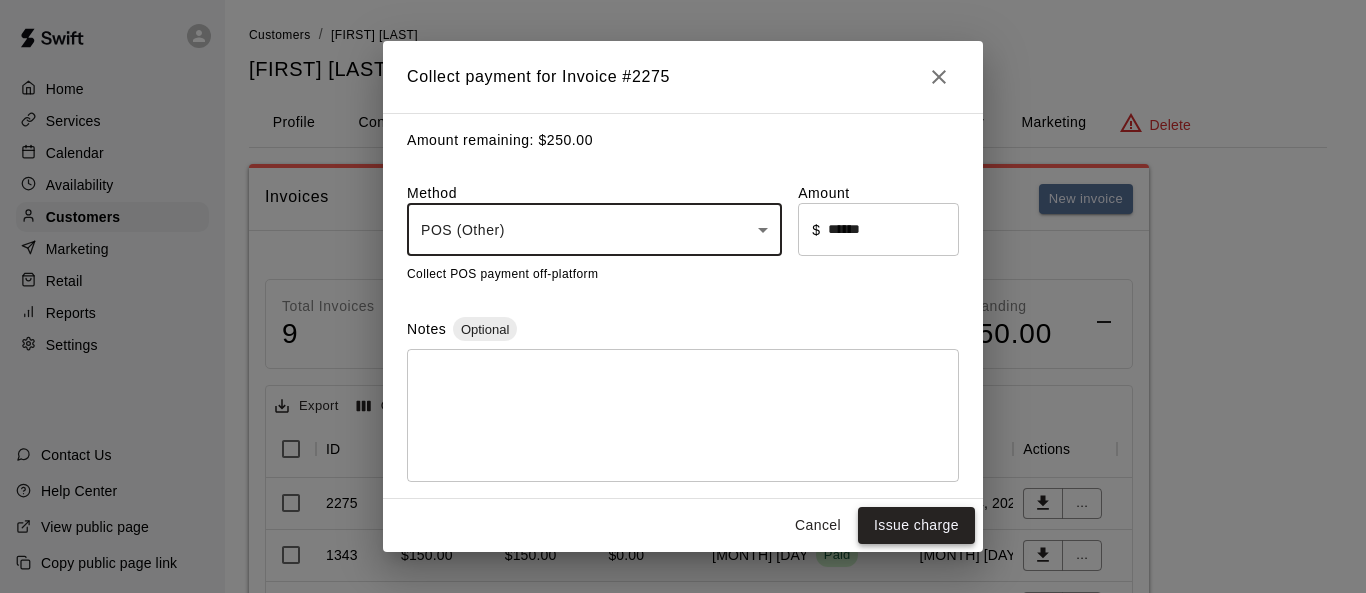 click on "Issue charge" at bounding box center [916, 525] 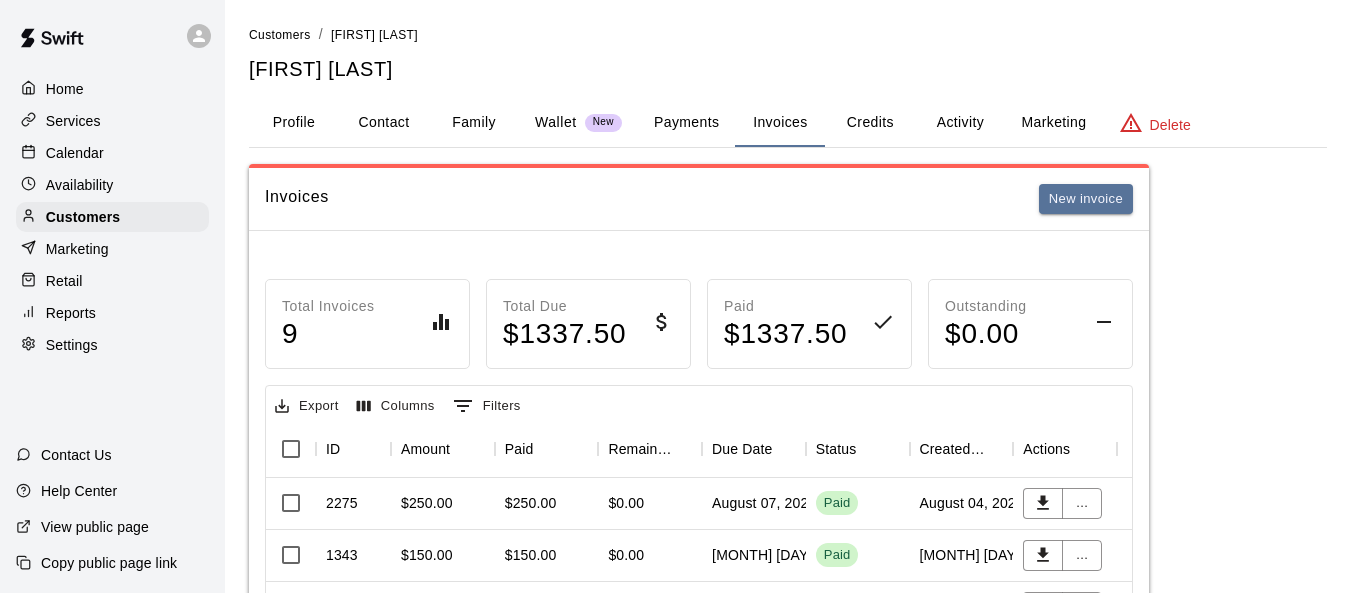 click on "Calendar" at bounding box center [75, 153] 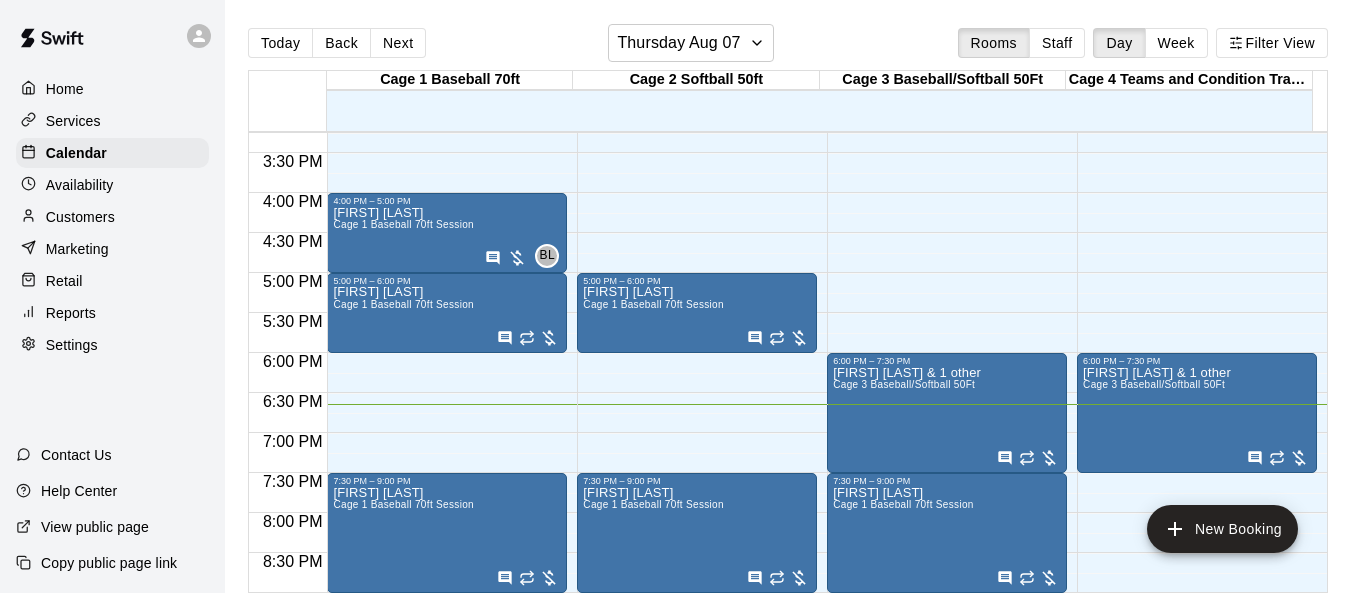 scroll, scrollTop: 1177, scrollLeft: 0, axis: vertical 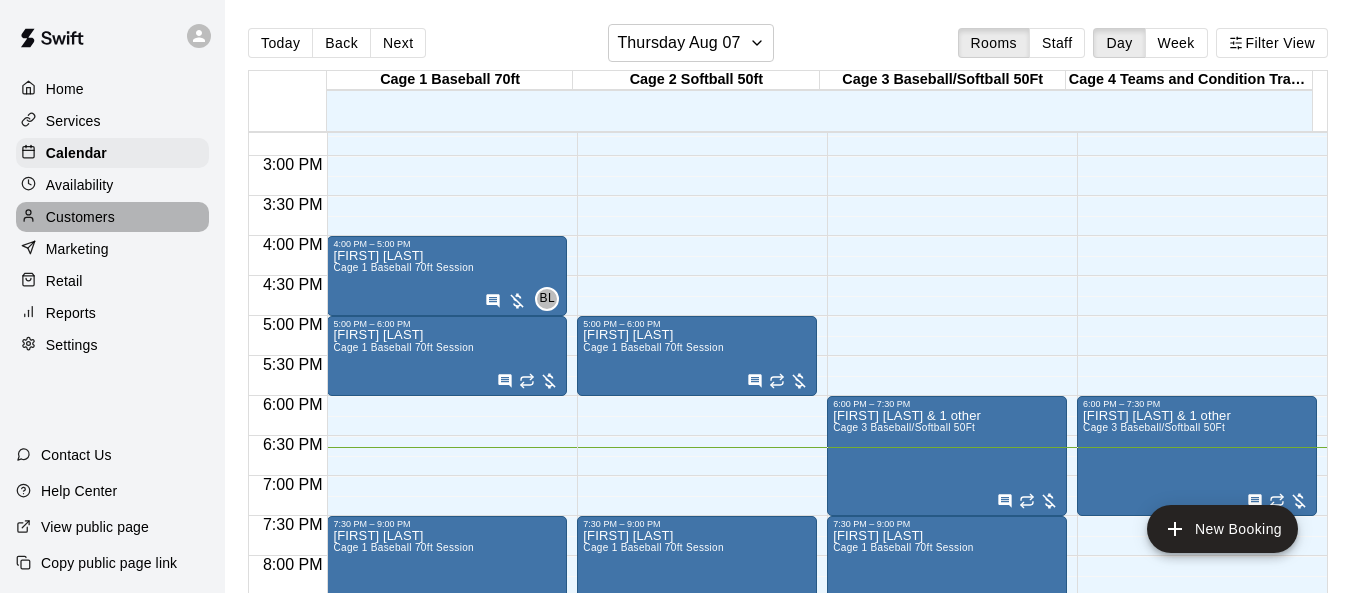 click on "Customers" at bounding box center [80, 217] 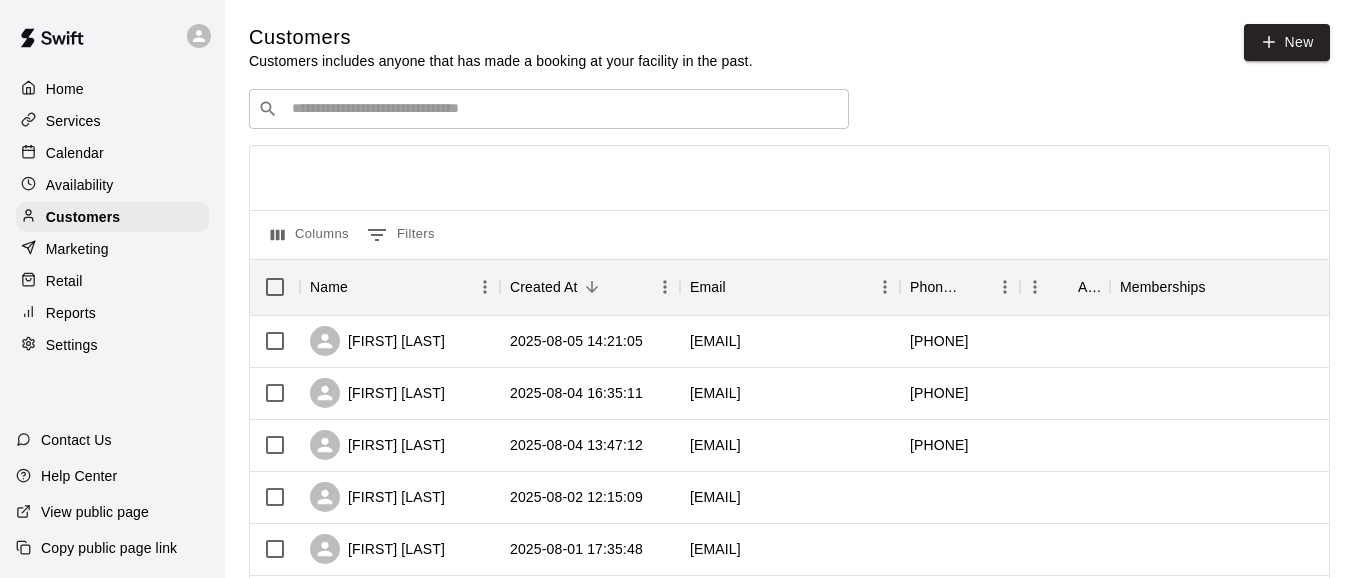 click at bounding box center [563, 109] 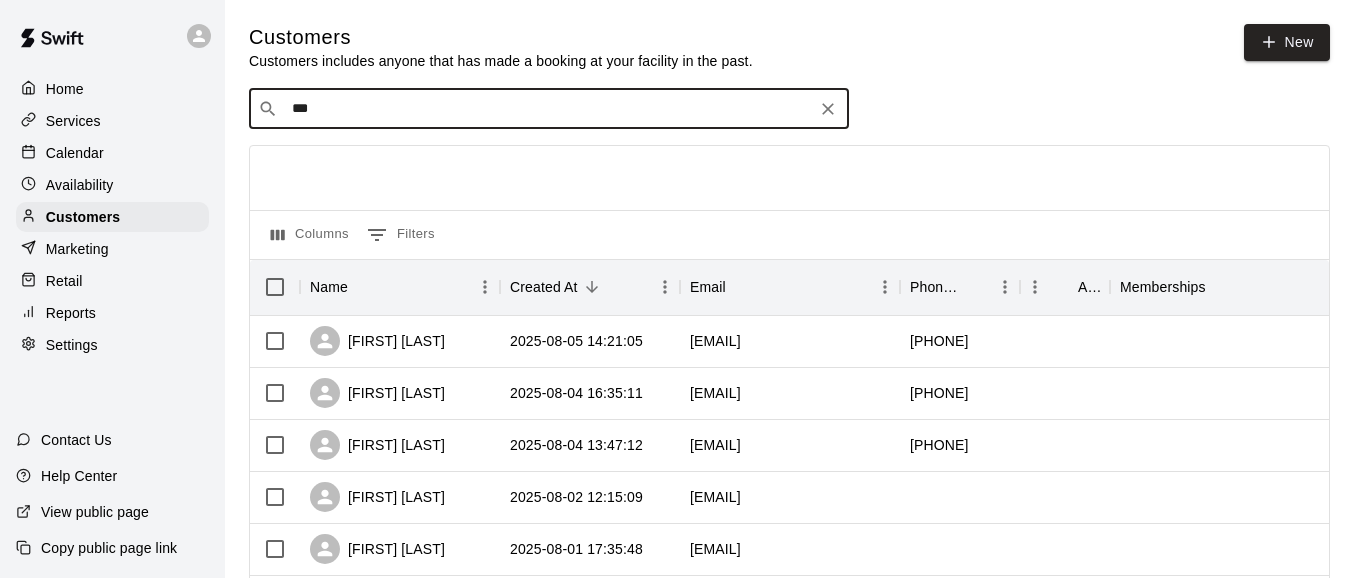 type on "****" 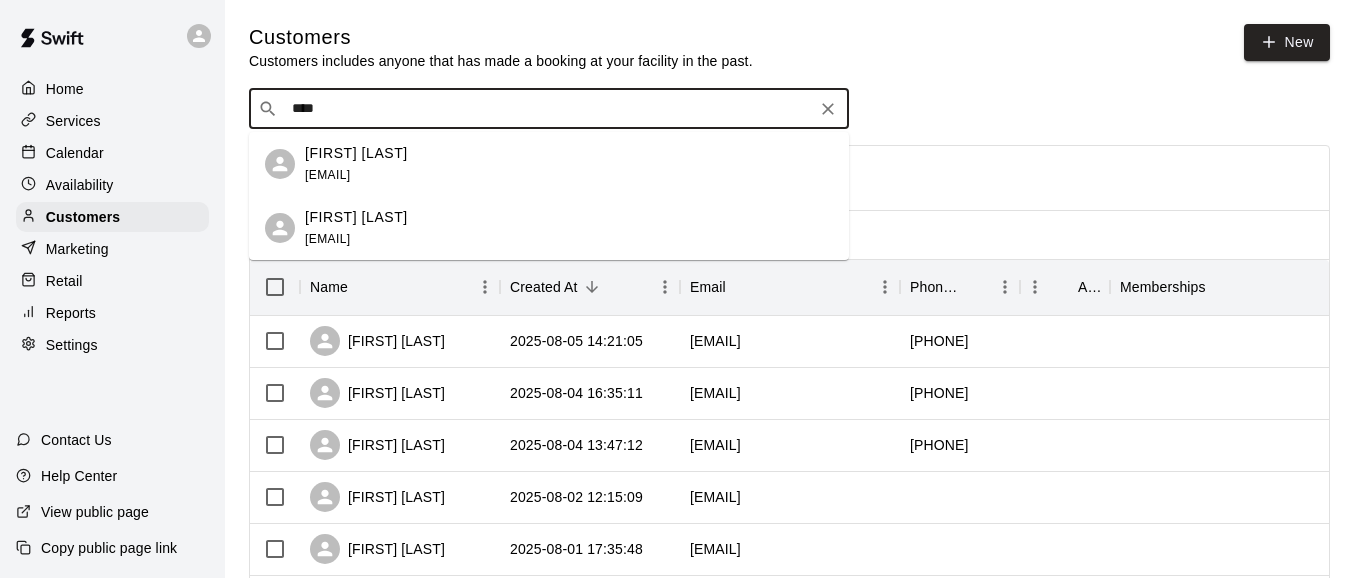 click on "[FIRST] [LAST] [EMAIL]" at bounding box center [356, 164] 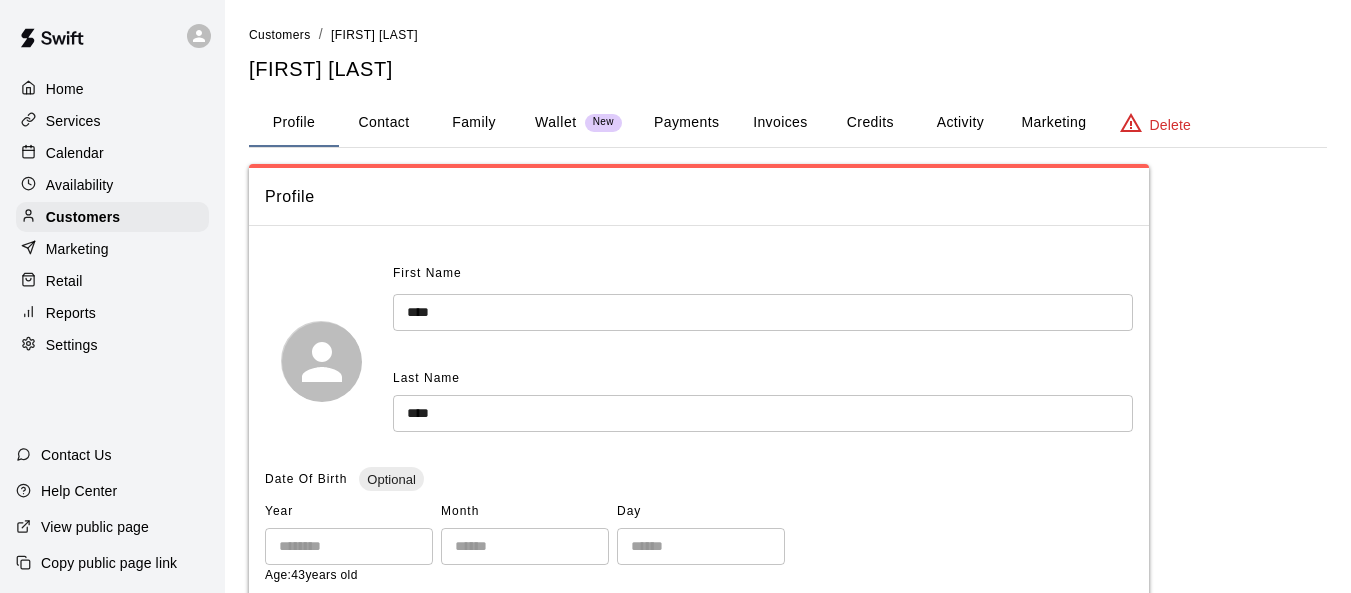click on "Invoices" at bounding box center (780, 123) 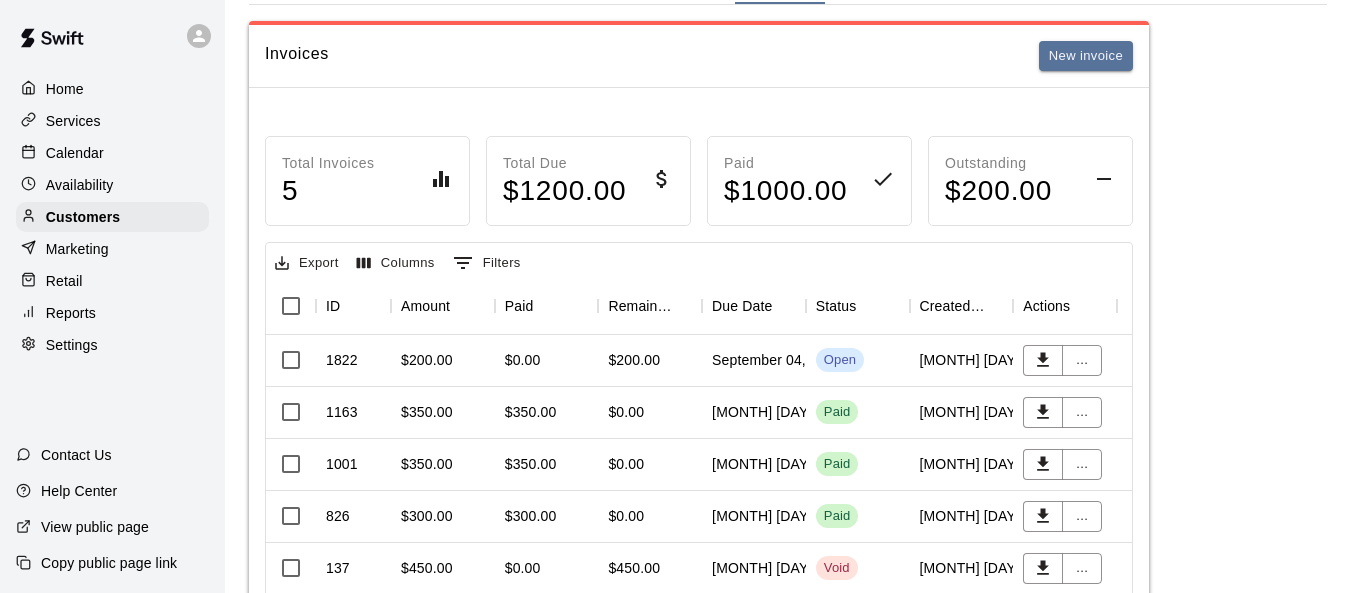 scroll, scrollTop: 78, scrollLeft: 0, axis: vertical 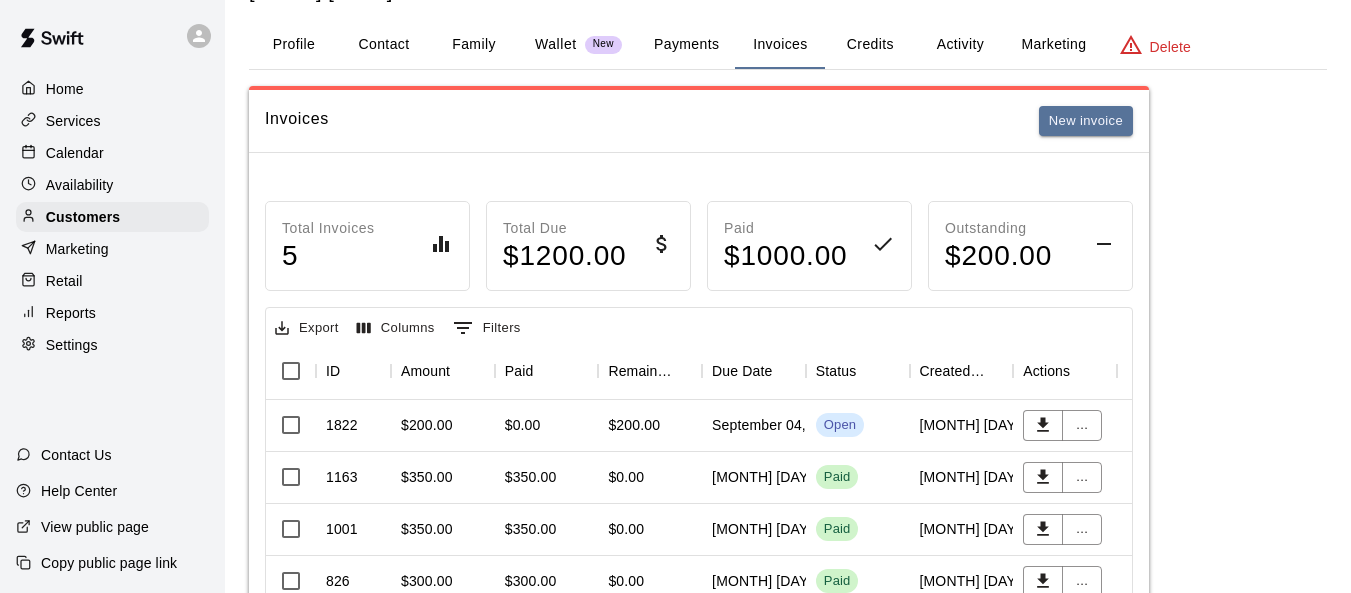 click on "Calendar" at bounding box center (112, 153) 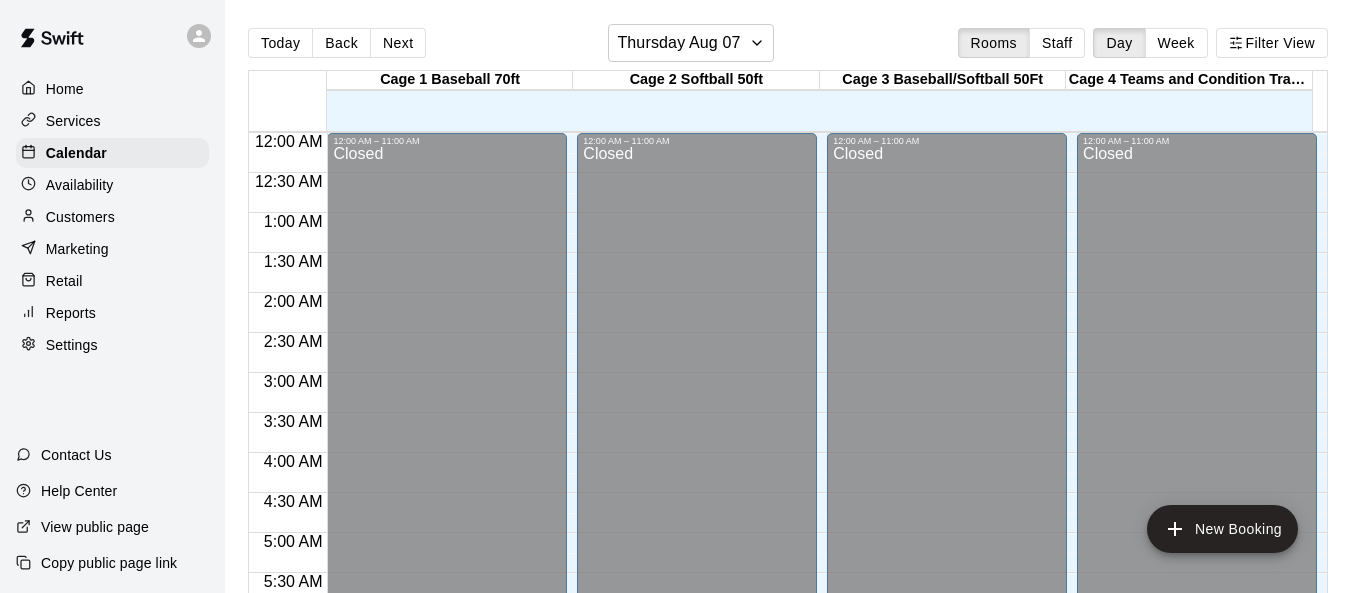 scroll, scrollTop: 1377, scrollLeft: 0, axis: vertical 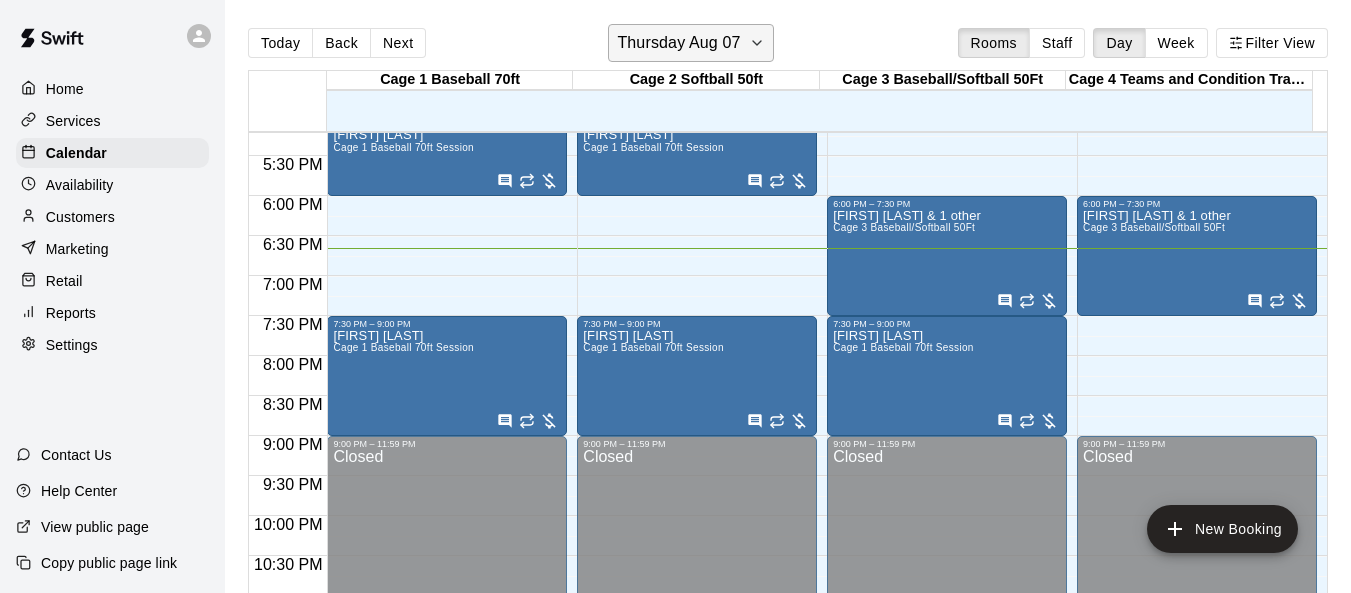 click 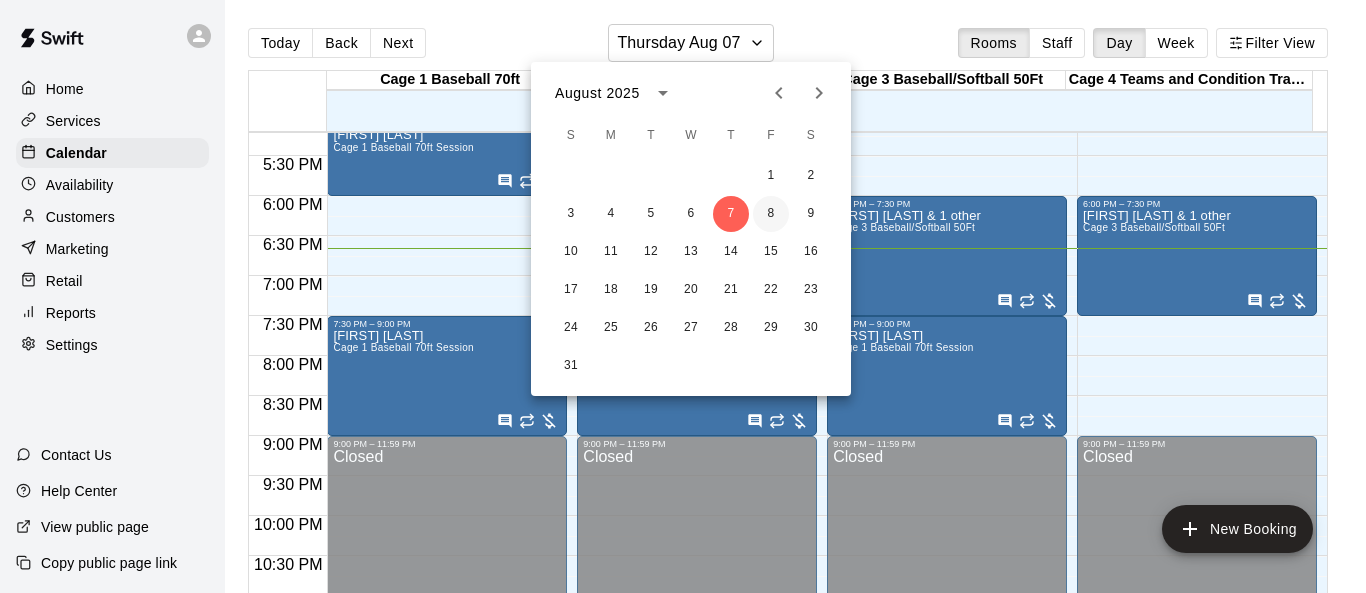 click on "8" at bounding box center [771, 214] 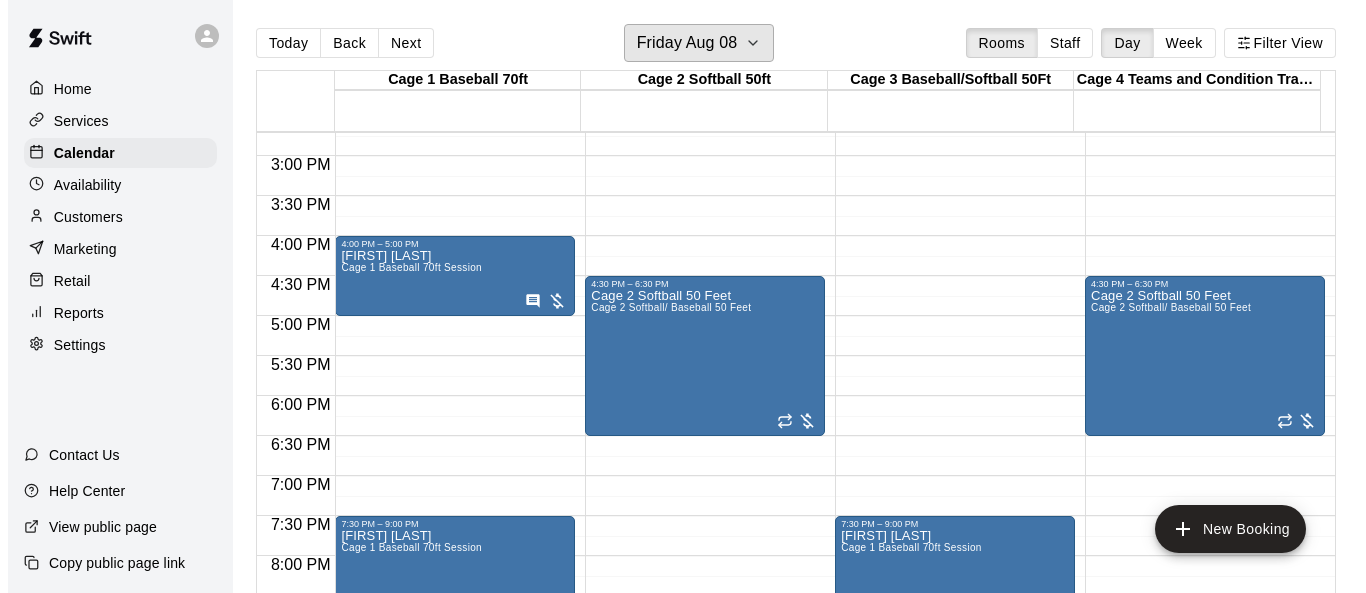 scroll, scrollTop: 1277, scrollLeft: 0, axis: vertical 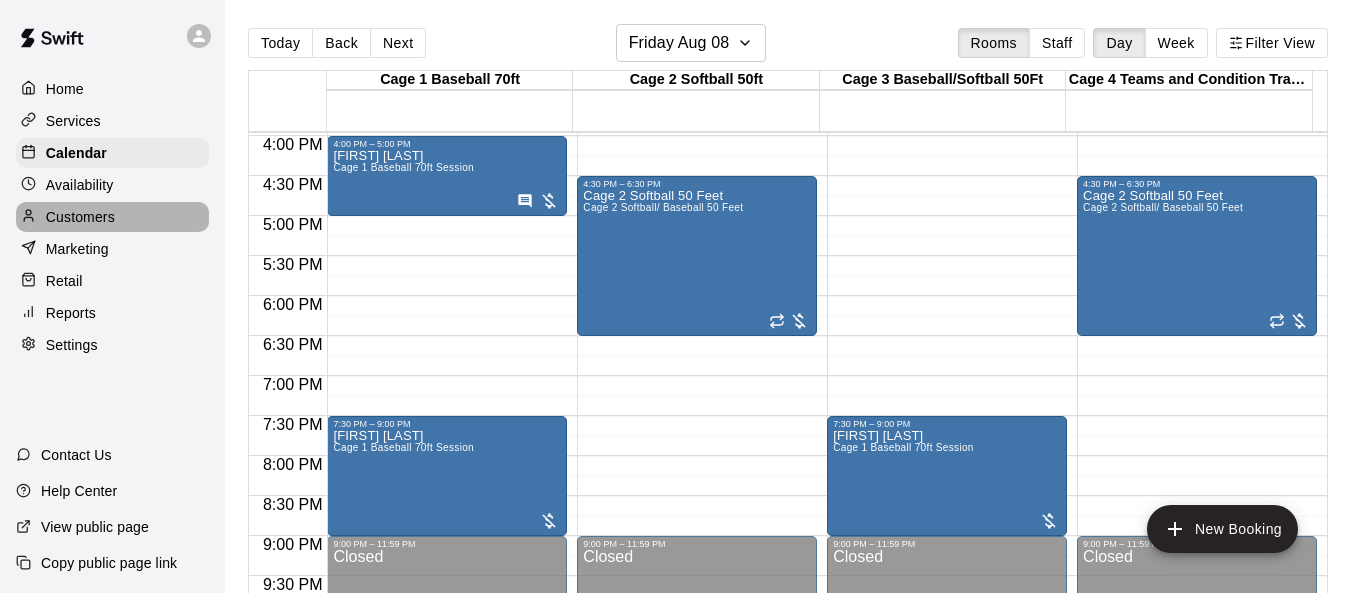 click on "Customers" at bounding box center (80, 217) 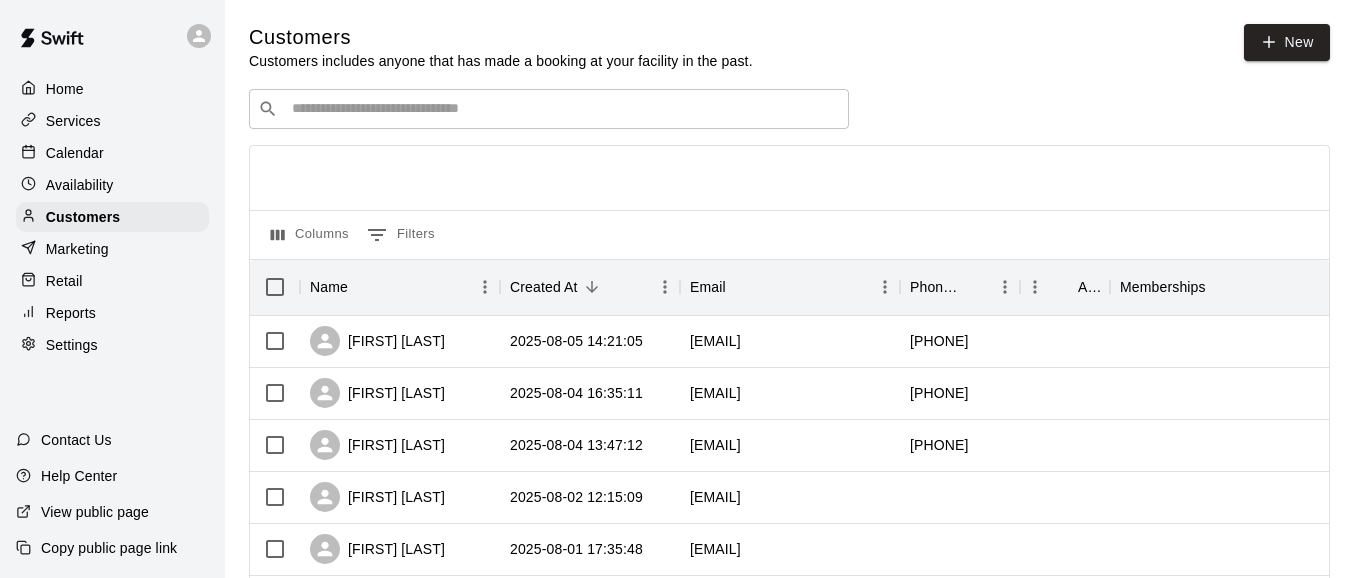 click on "​ ​" at bounding box center [549, 109] 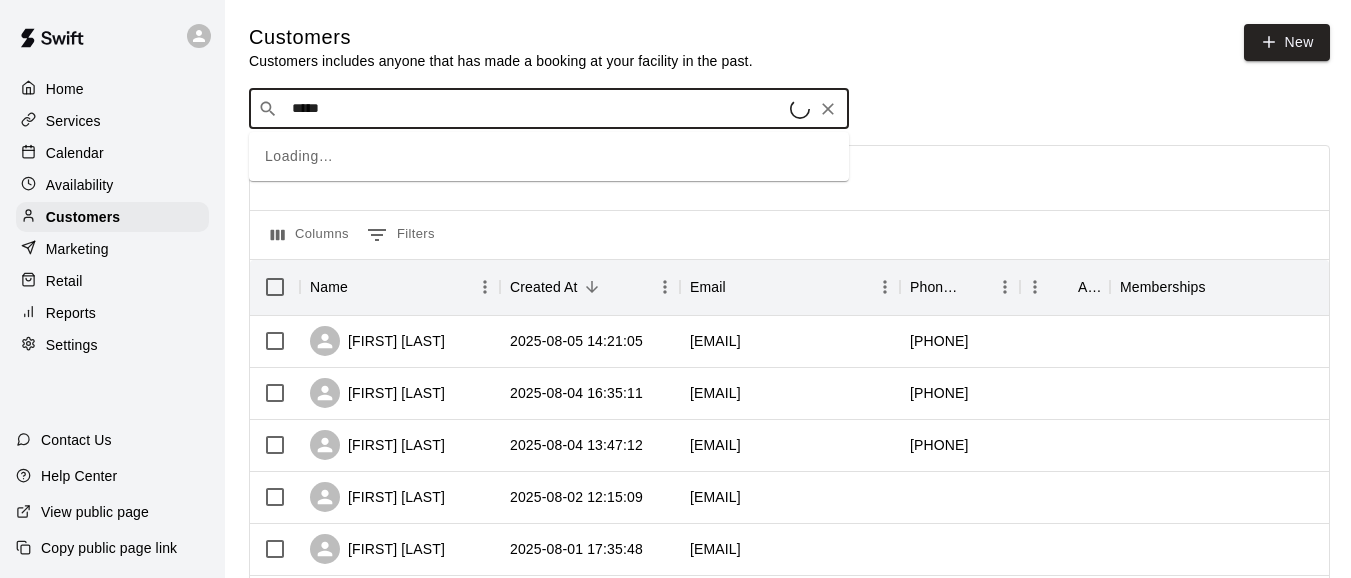 type on "******" 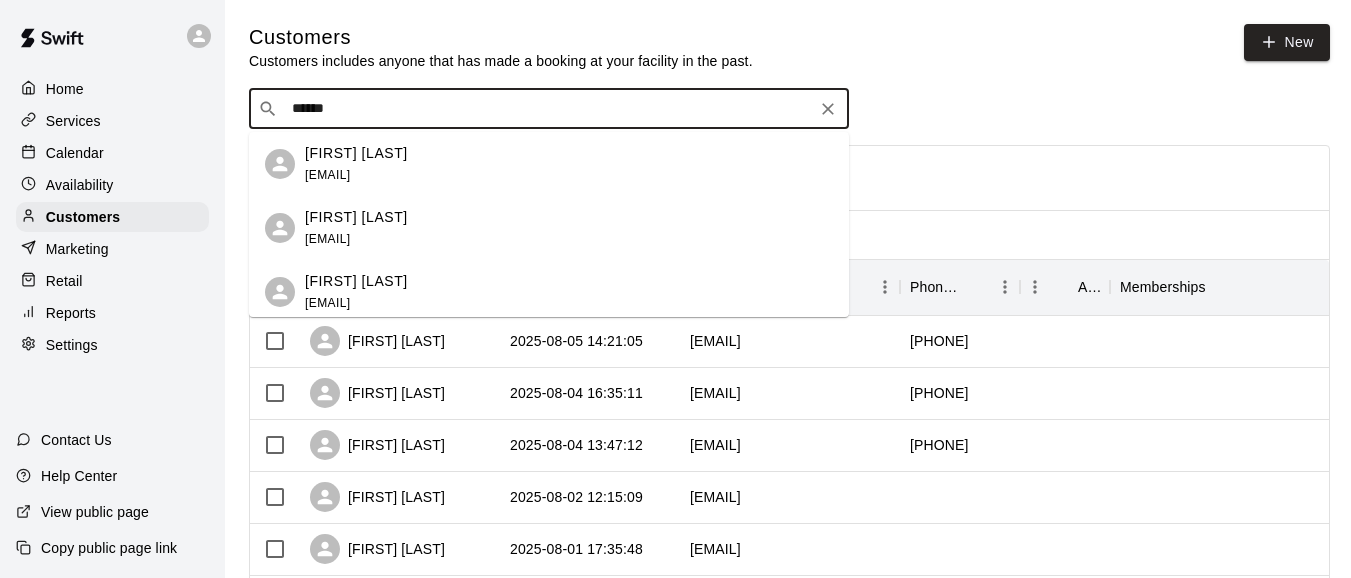 click on "[EMAIL]" at bounding box center [327, 175] 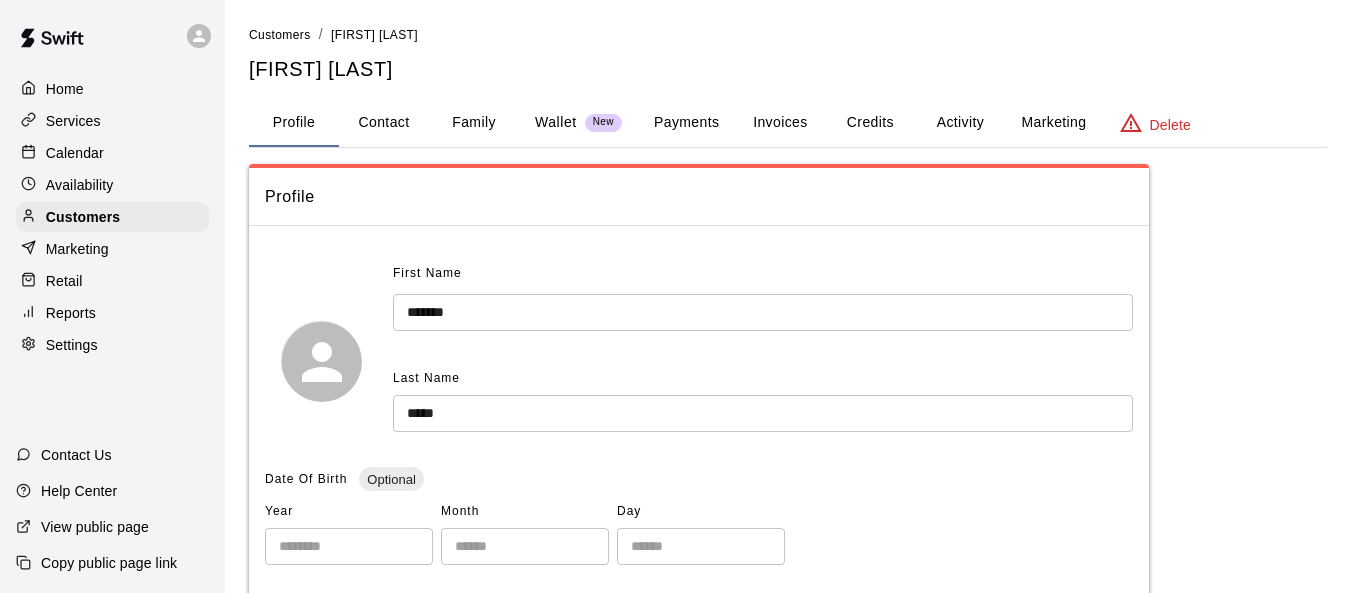 click on "Invoices" at bounding box center [780, 123] 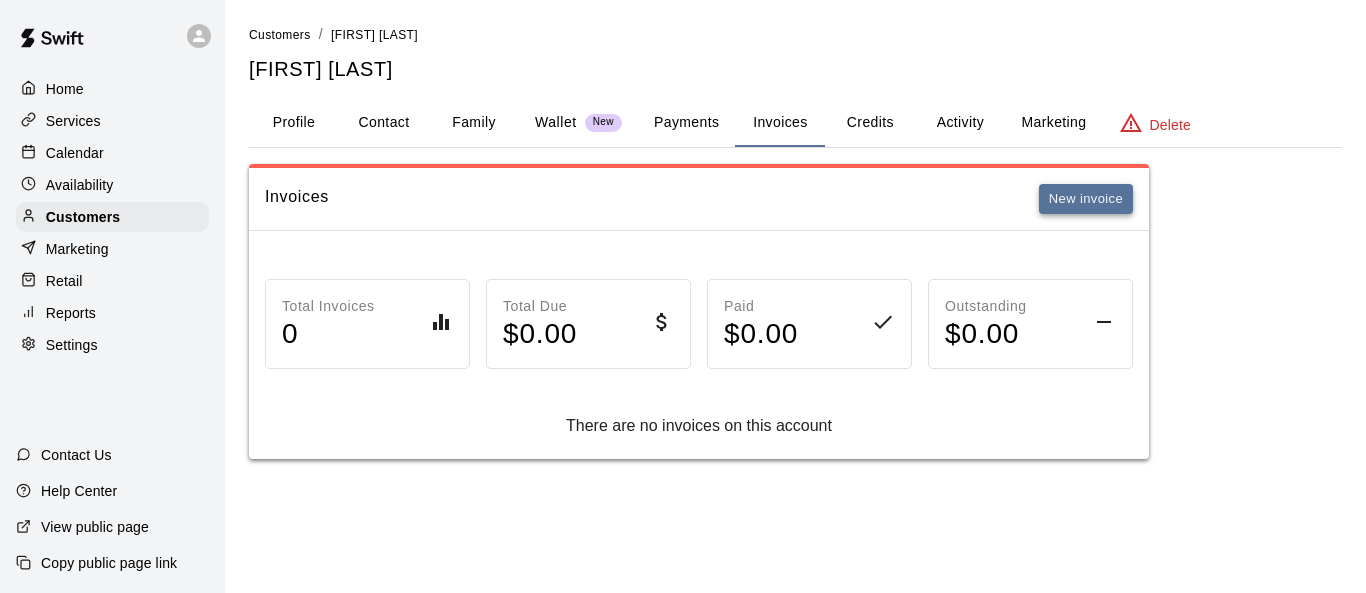 click on "New invoice" at bounding box center (1086, 199) 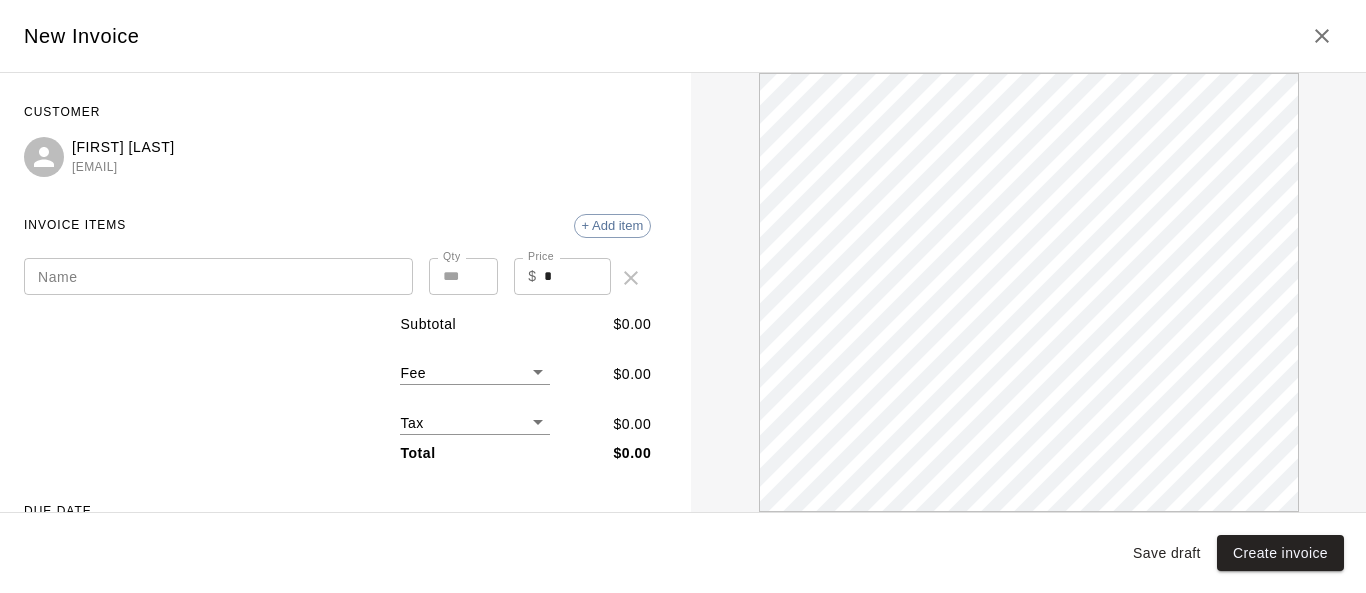 scroll, scrollTop: 0, scrollLeft: 0, axis: both 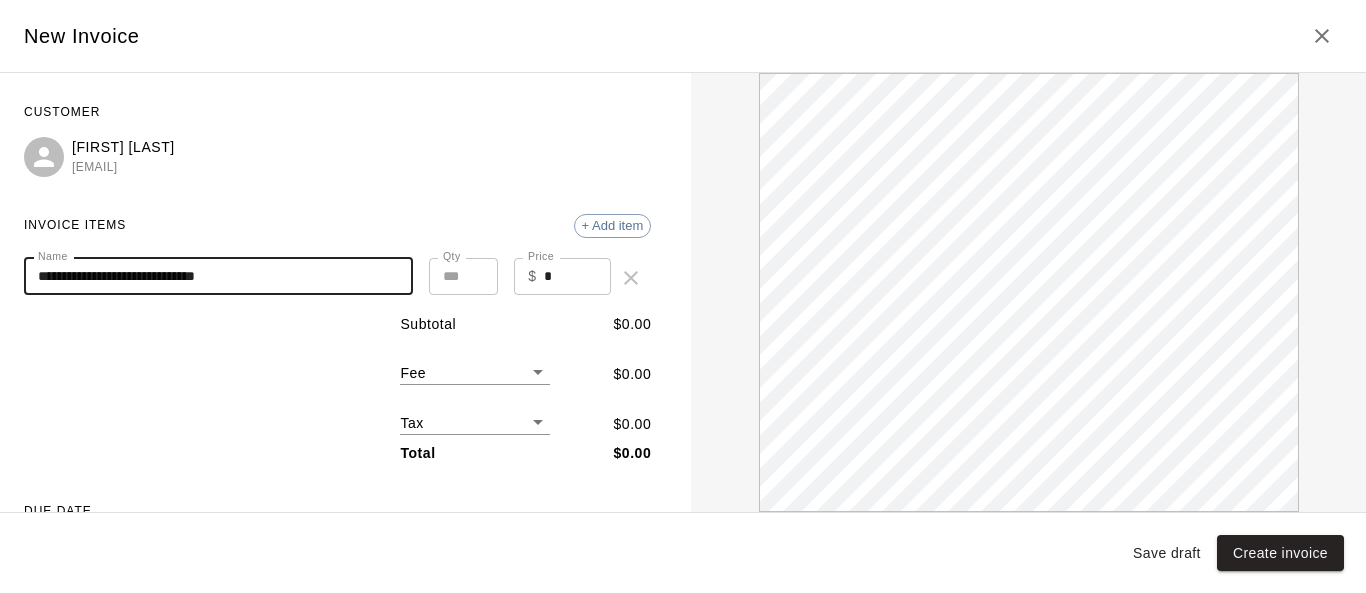 click on "**********" at bounding box center [218, 276] 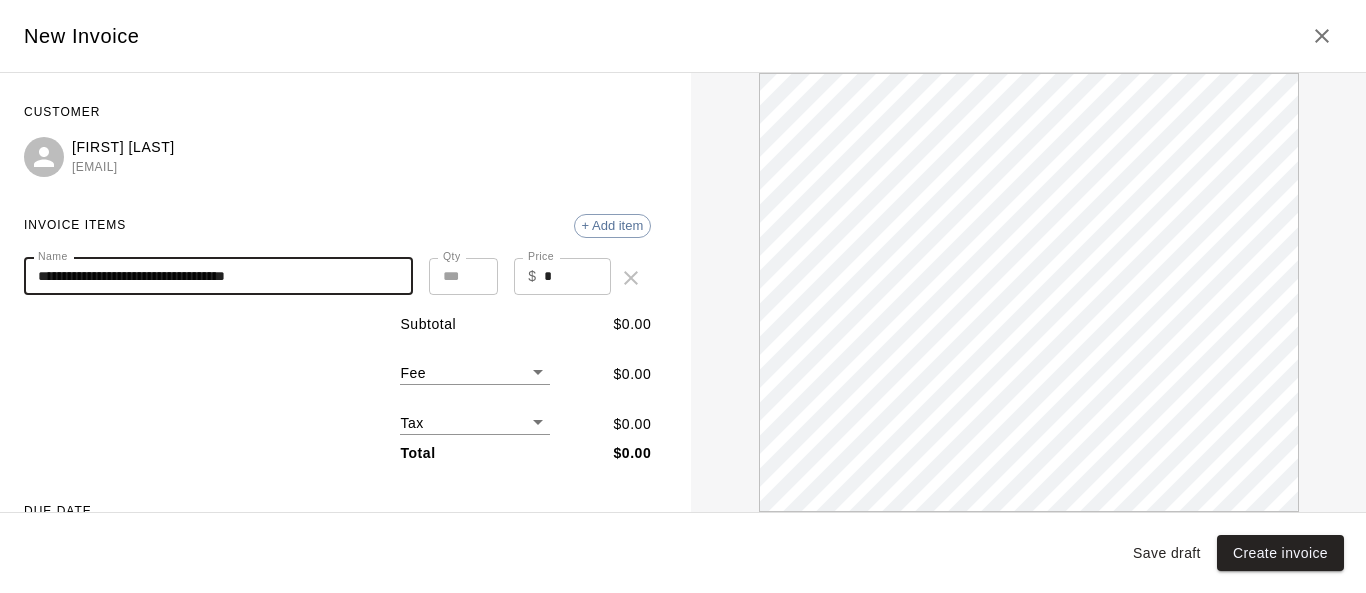 scroll, scrollTop: 0, scrollLeft: 0, axis: both 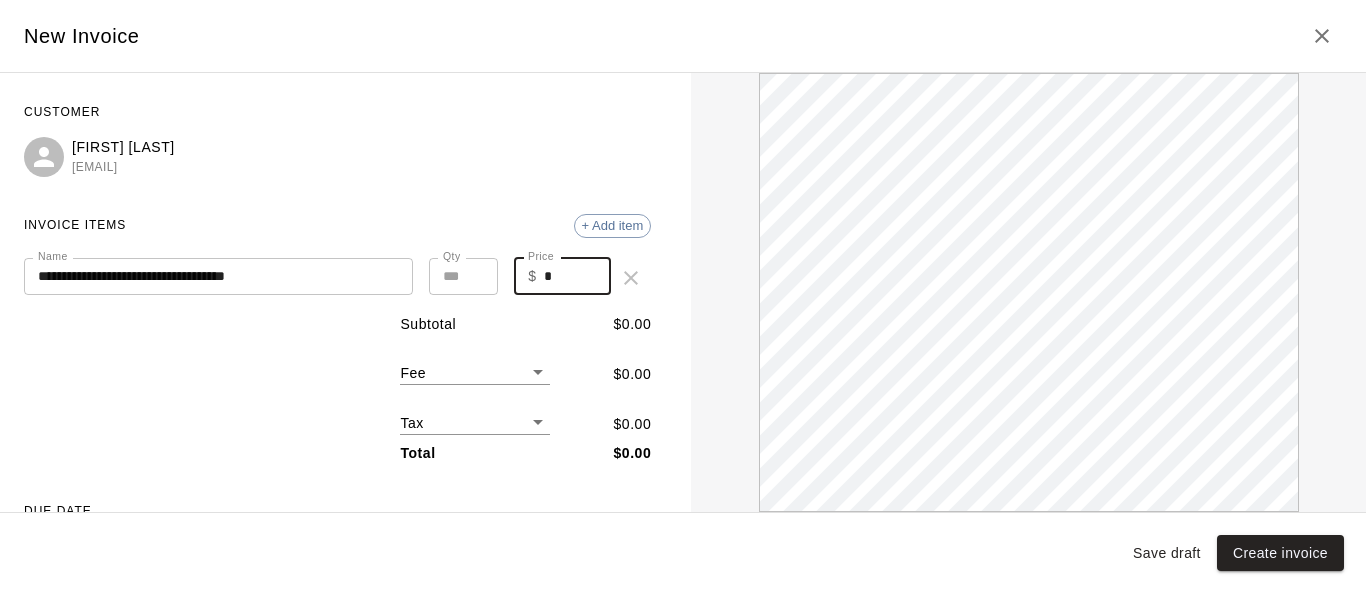drag, startPoint x: 545, startPoint y: 280, endPoint x: 533, endPoint y: 280, distance: 12 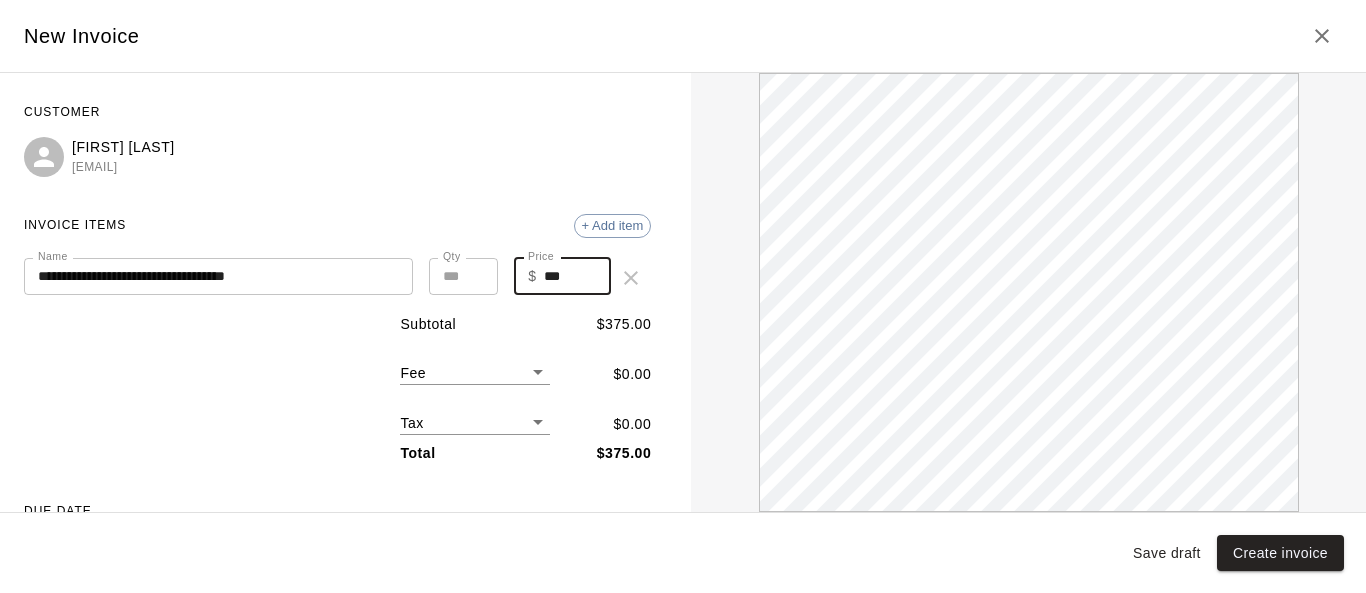 scroll, scrollTop: 0, scrollLeft: 0, axis: both 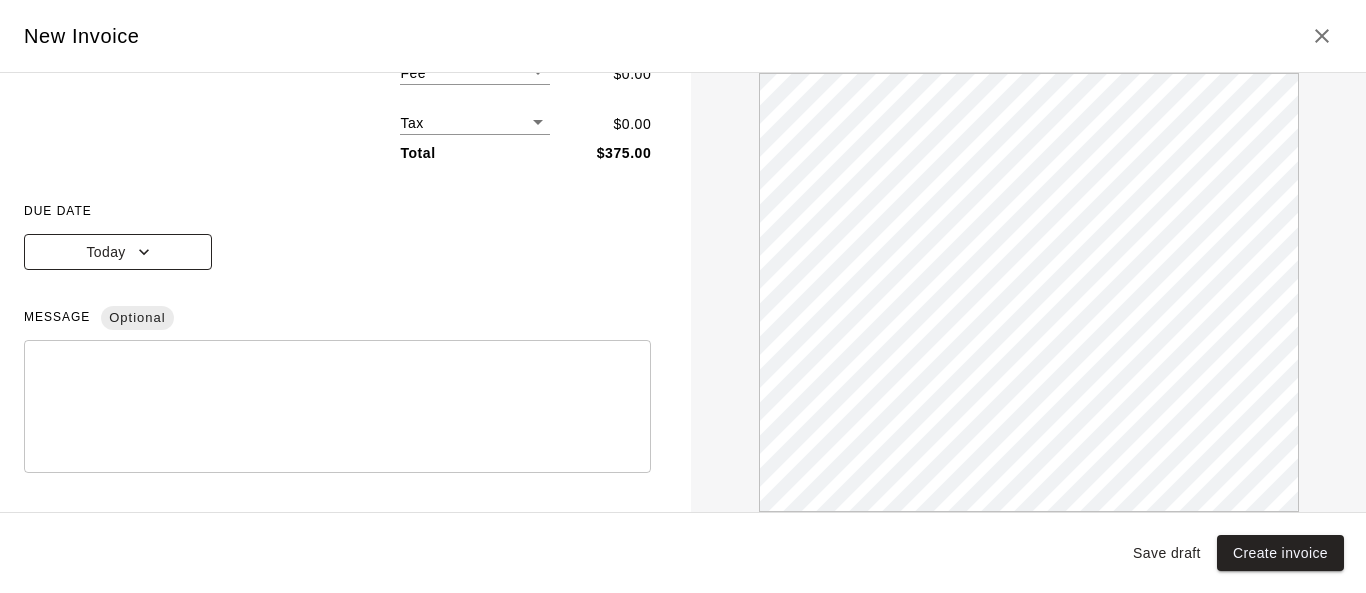 type on "***" 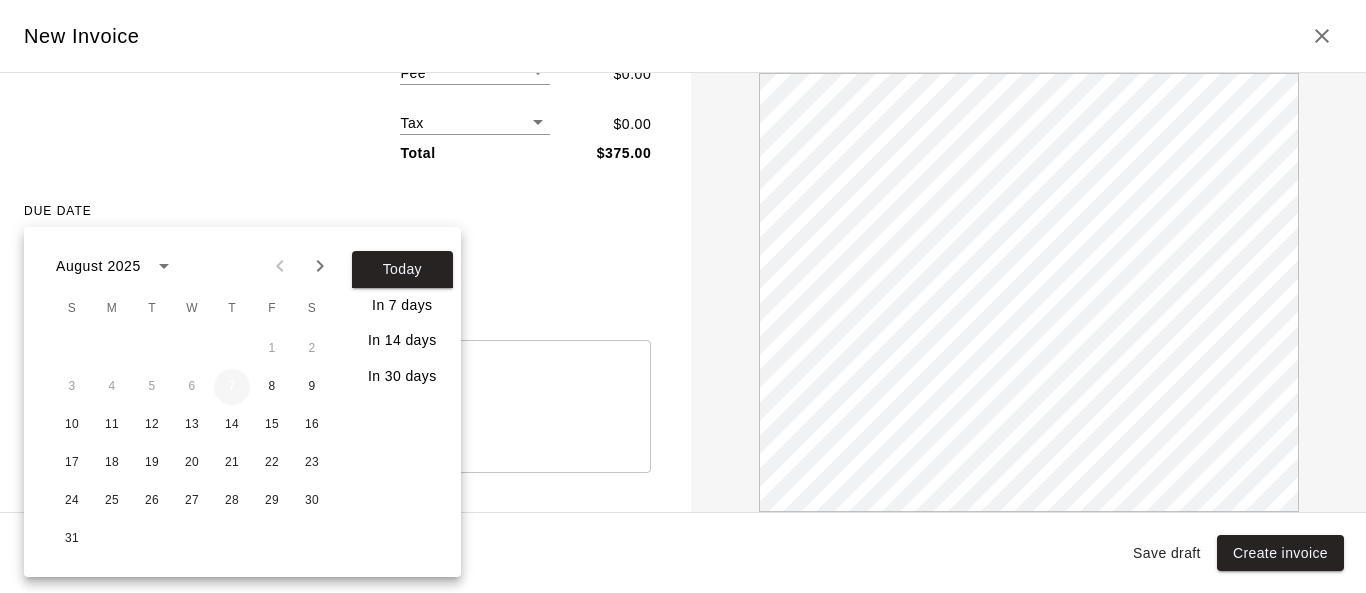 click on "7" at bounding box center (232, 387) 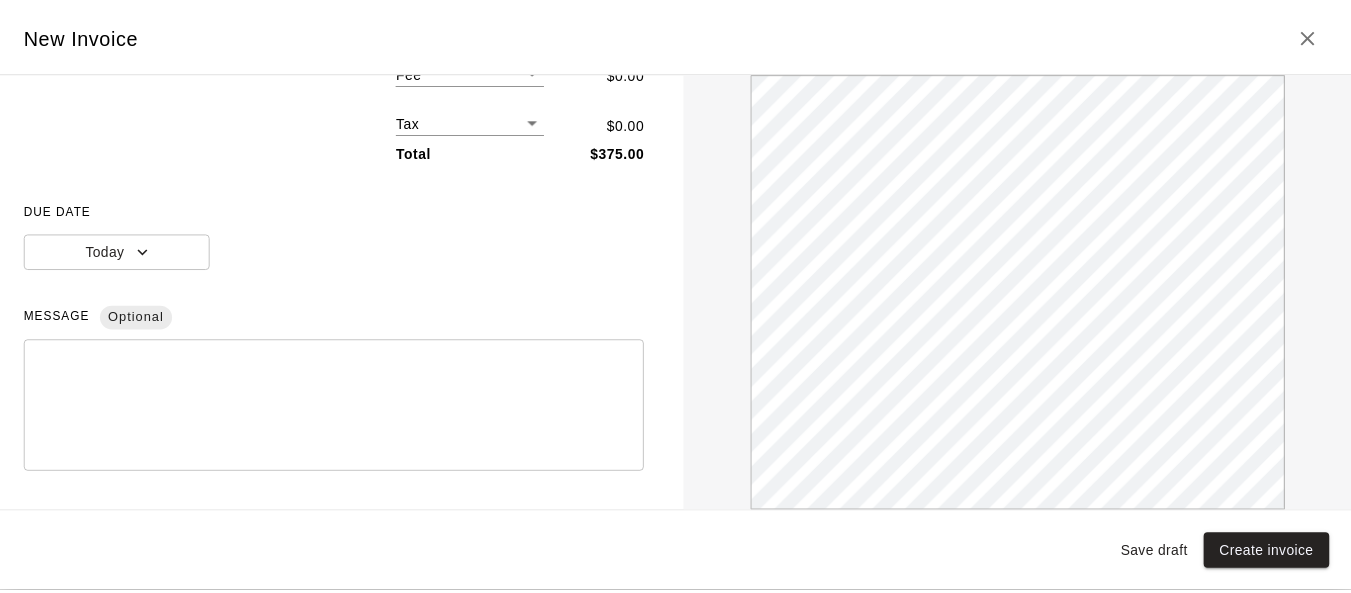 scroll, scrollTop: 393, scrollLeft: 0, axis: vertical 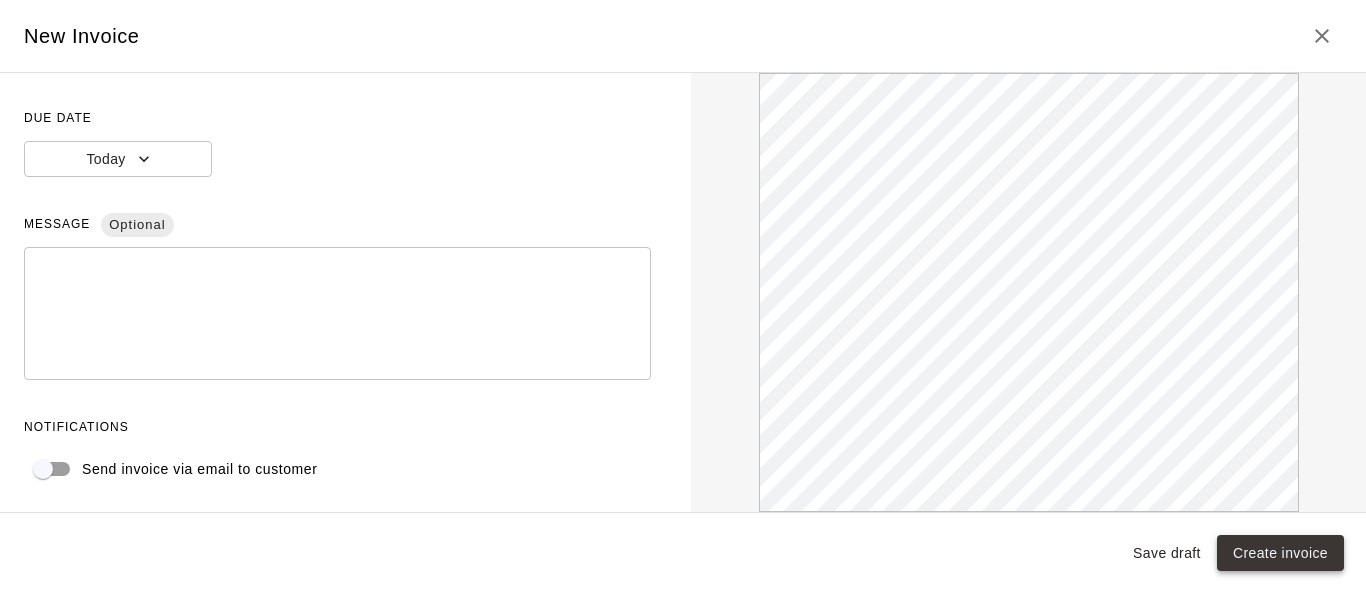 click on "Create invoice" at bounding box center (1280, 553) 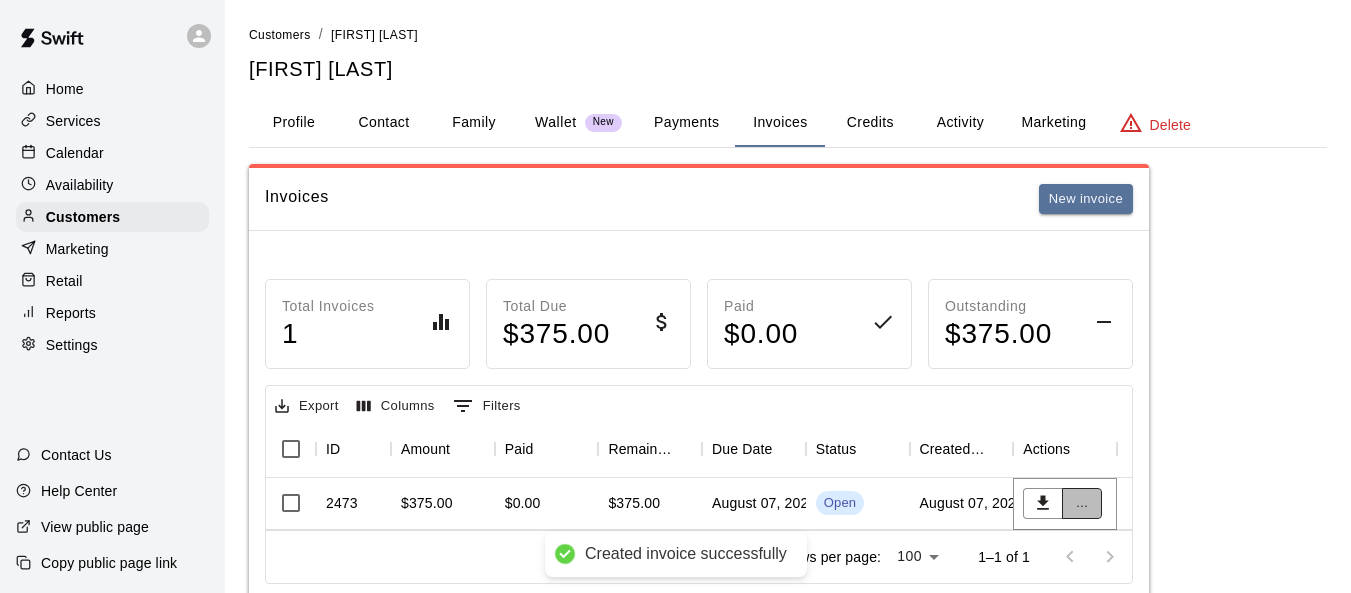 click on "..." at bounding box center (1082, 503) 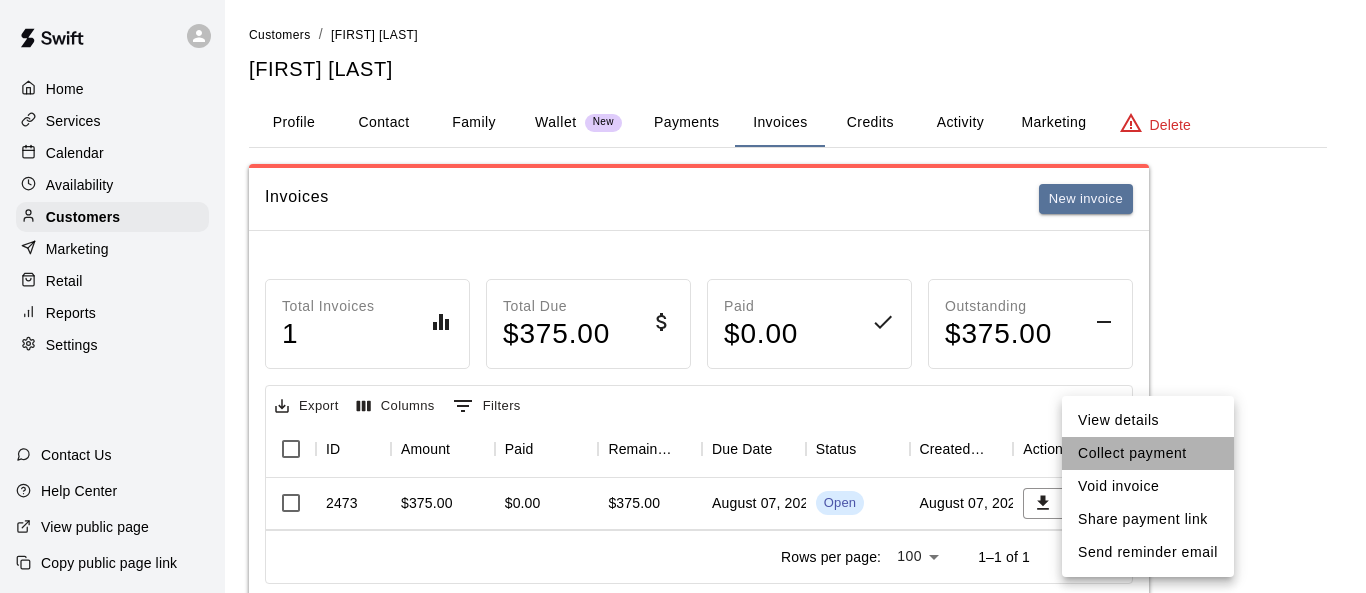 click on "Collect payment" at bounding box center [1148, 453] 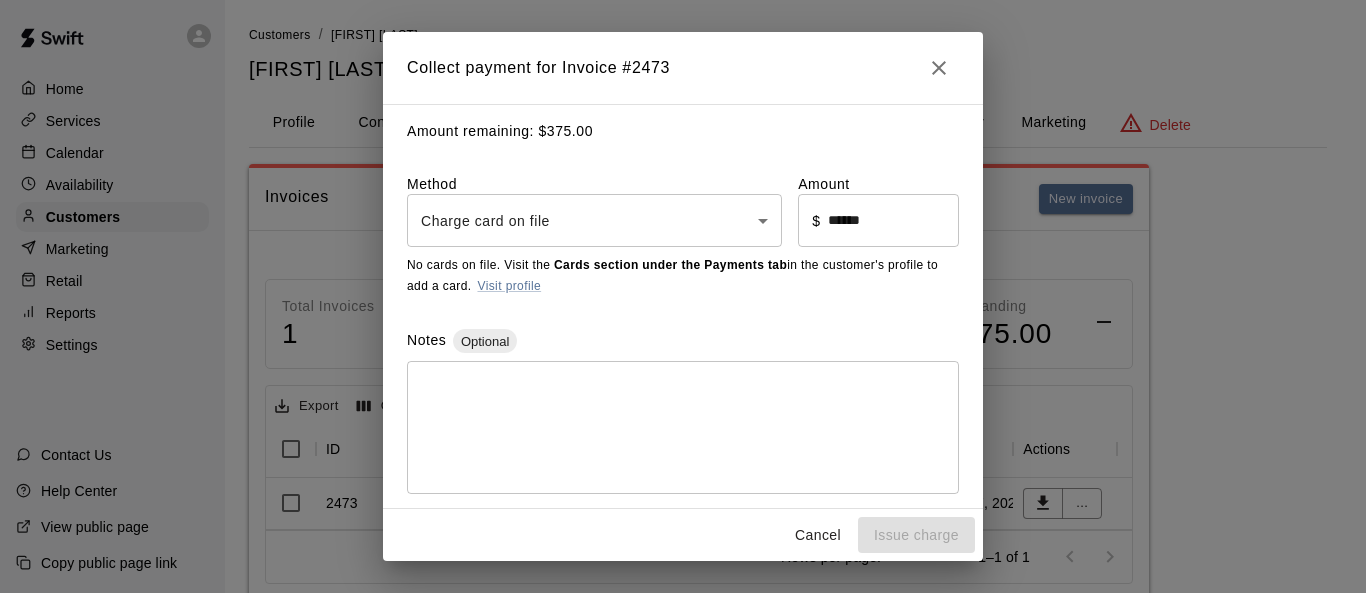 click on "Home Services Calendar Availability Customers Marketing Retail Reports Settings Contact Us Help Center View public page Copy public page link Customers / [FIRST] [LAST] [FIRST] [LAST] Profile Contact Family Wallet New Payments Invoices Credits Activity Marketing Delete Invoices New invoice Total Invoices 1 Total Due $ 375.00 Paid $ 0.00 Outstanding $ 375.00 Export Columns 0 Filters ID Amount Paid Remaining Due Date Status Created On Actions 2473 $375.00 $0.00 $375.00 [MONTH] [DAY], [YEAR] Open [MONTH] [DAY], [YEAR] ... Rows per page: 100 *** 1–1 of 1 Swift - Edit Customer Close cross-small Collect payment for Invoice # 2473 Amount remaining: $ 375.00 Method Charge card on file **** ​ Amount ​ $ ****** ​ No cards on file. Visit the   Cards section under the Payments tab  in the customer's profile to add a card. Visit profile Notes Optional * ​ Cancel Issue charge" at bounding box center (683, 324) 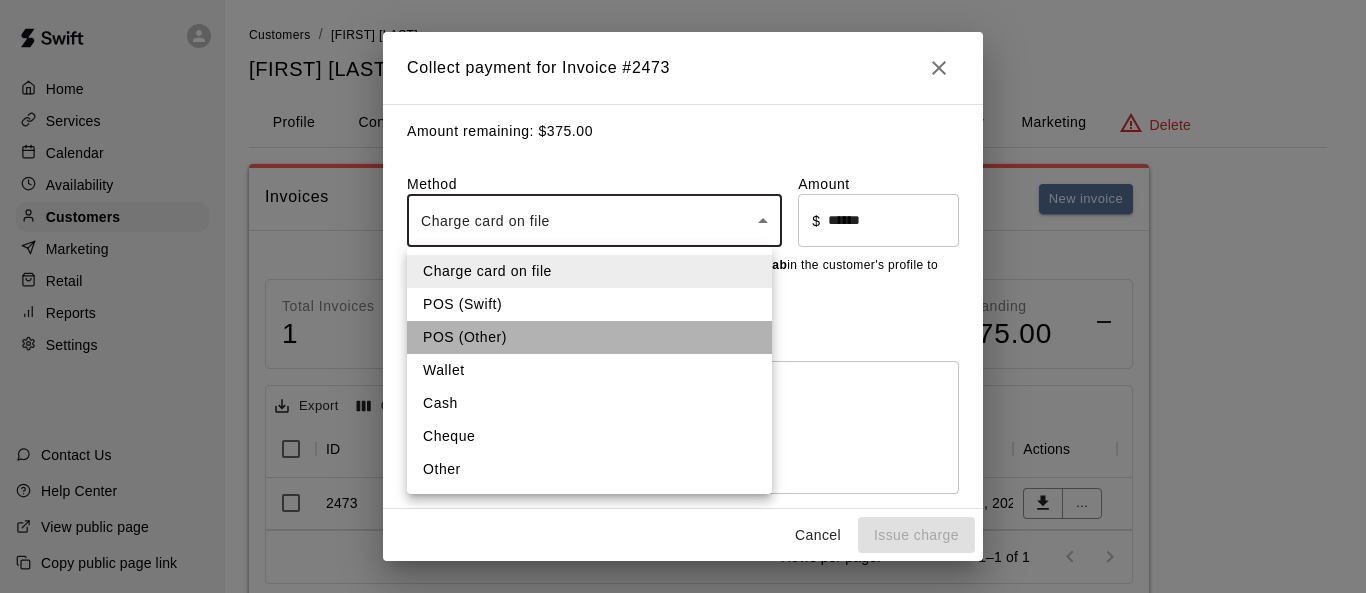 click on "POS (Other)" at bounding box center (589, 337) 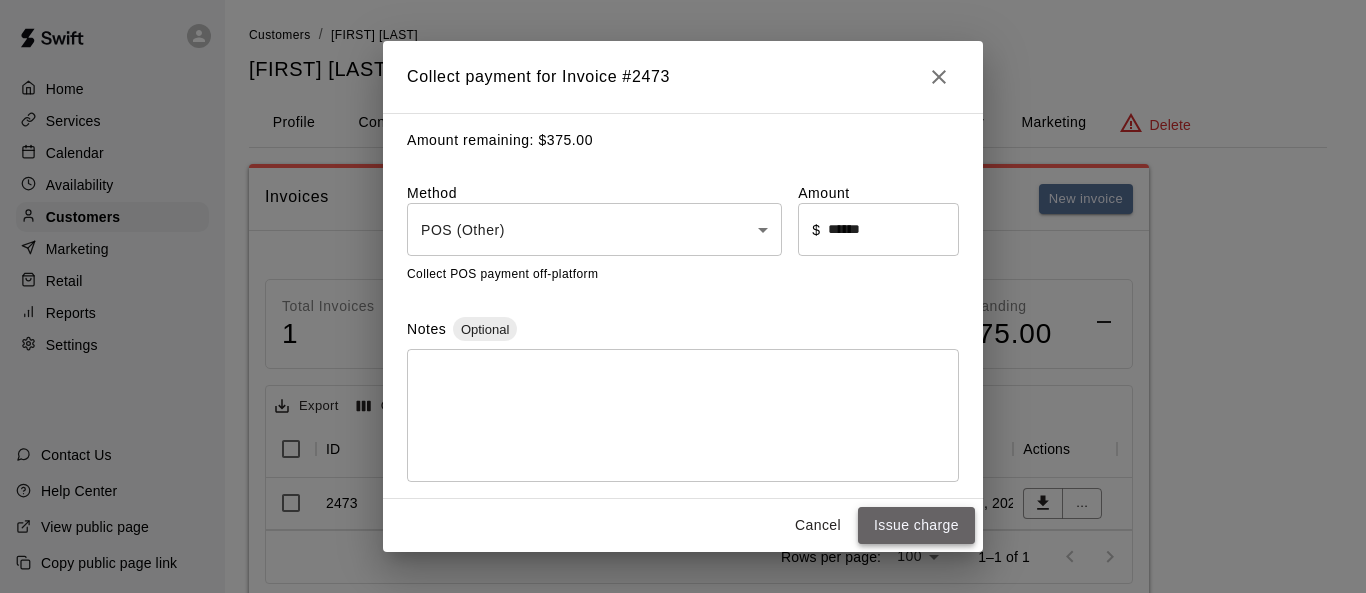 click on "Issue charge" at bounding box center (916, 525) 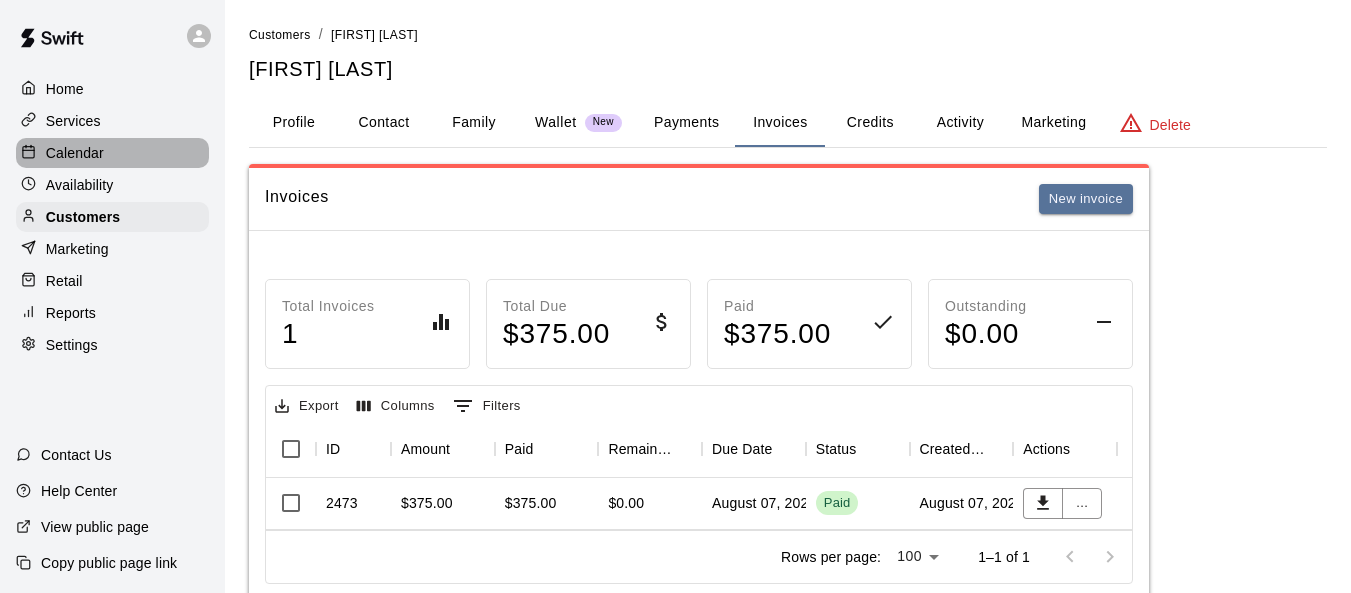 click on "Calendar" at bounding box center (75, 153) 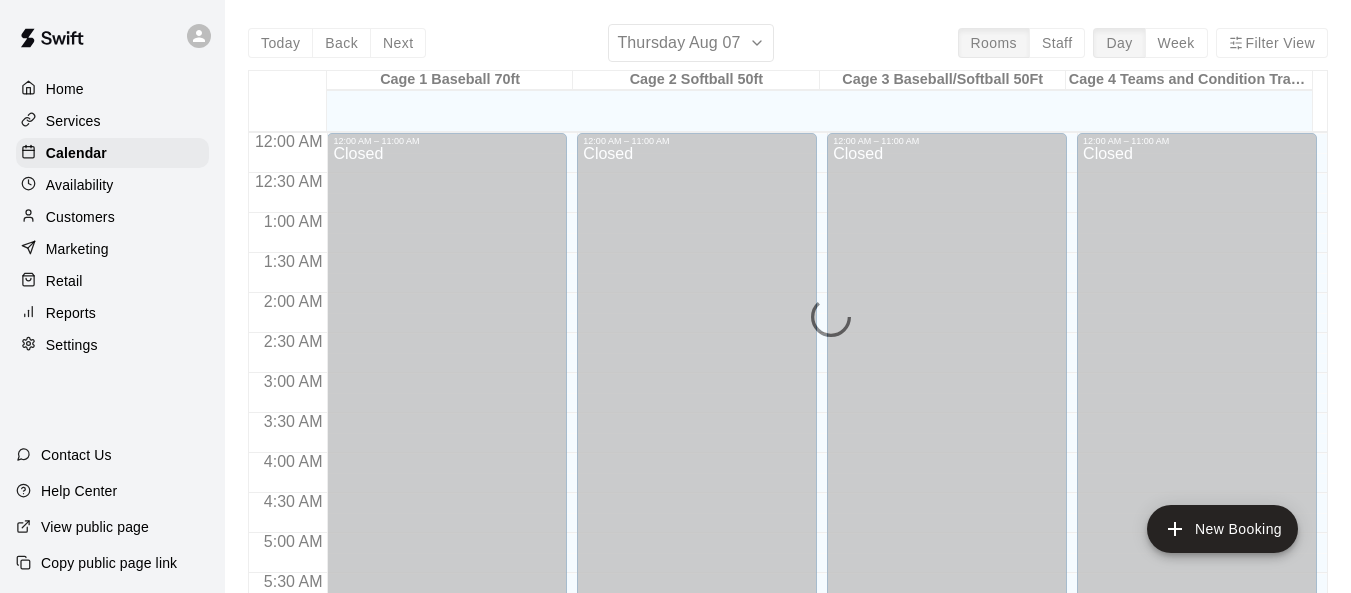 scroll, scrollTop: 1377, scrollLeft: 0, axis: vertical 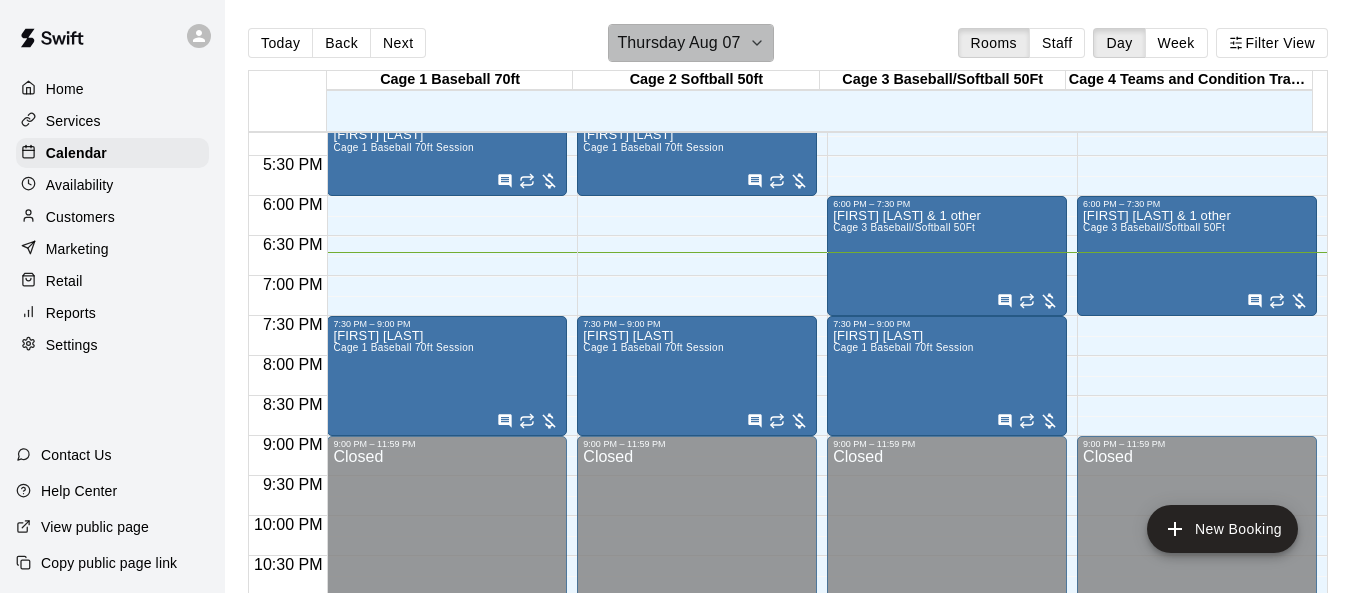 click 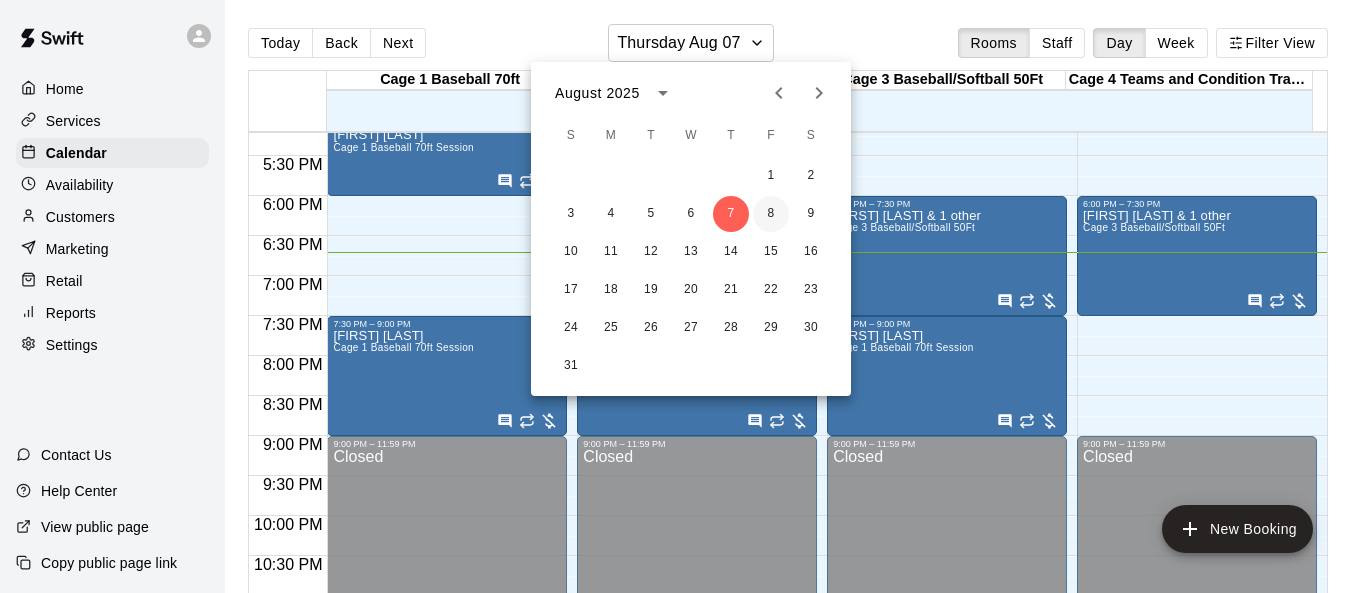 click on "8" at bounding box center (771, 214) 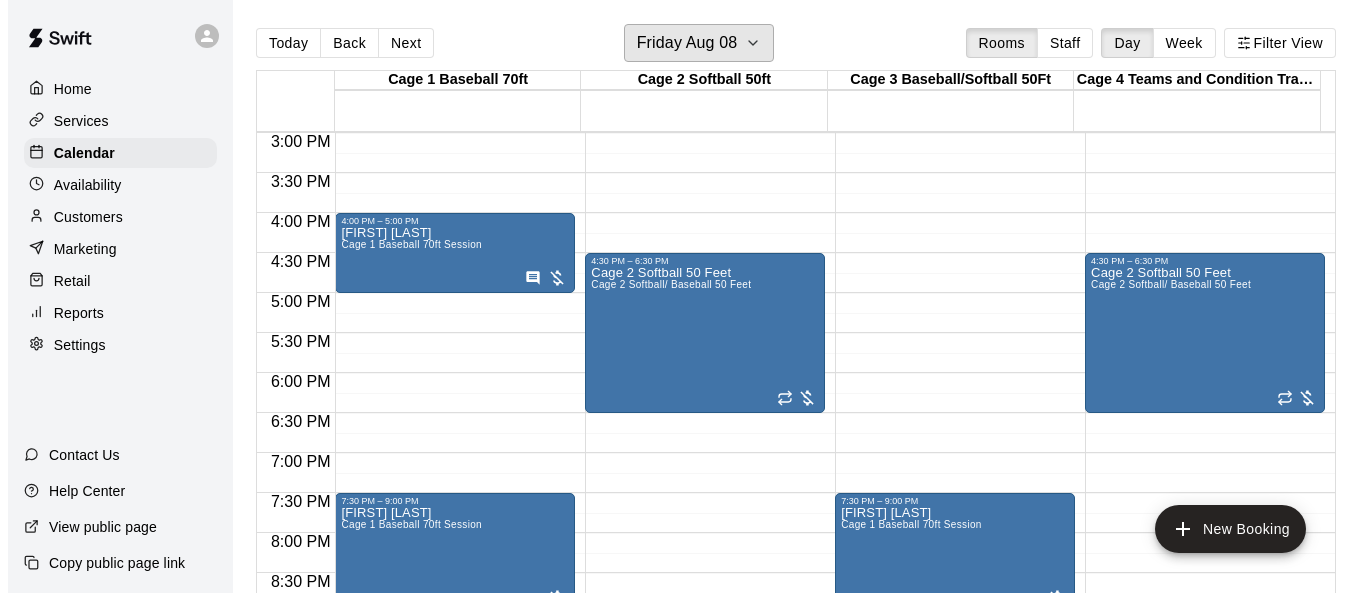 scroll, scrollTop: 1177, scrollLeft: 0, axis: vertical 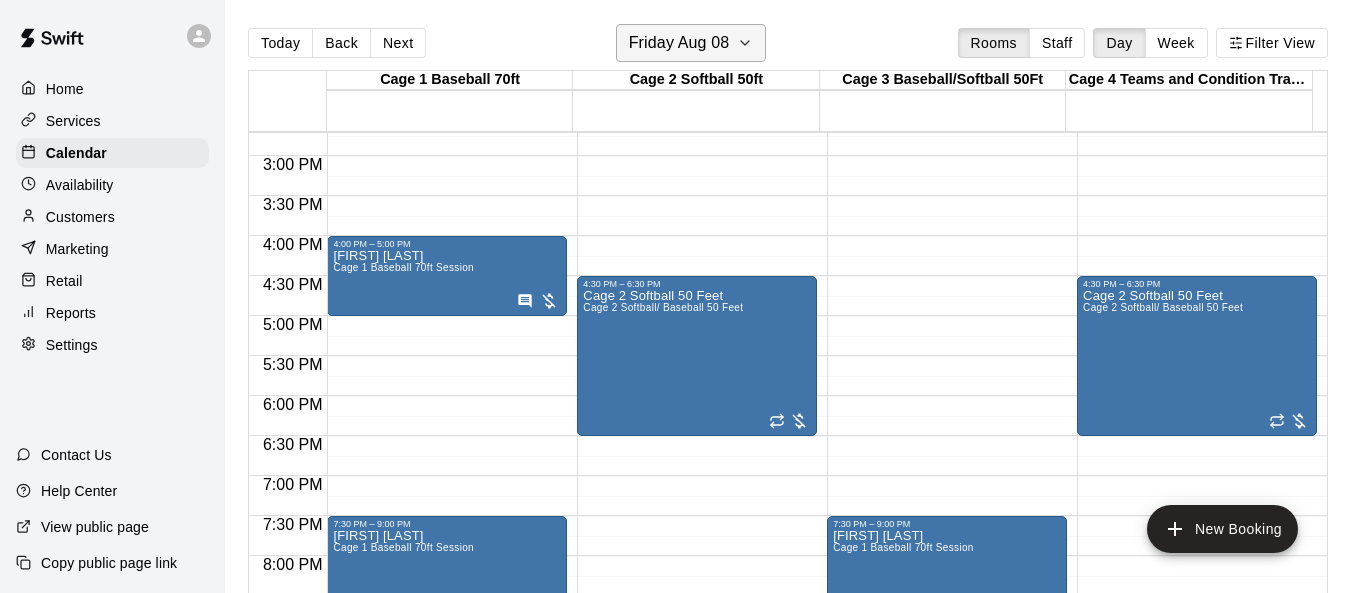 click 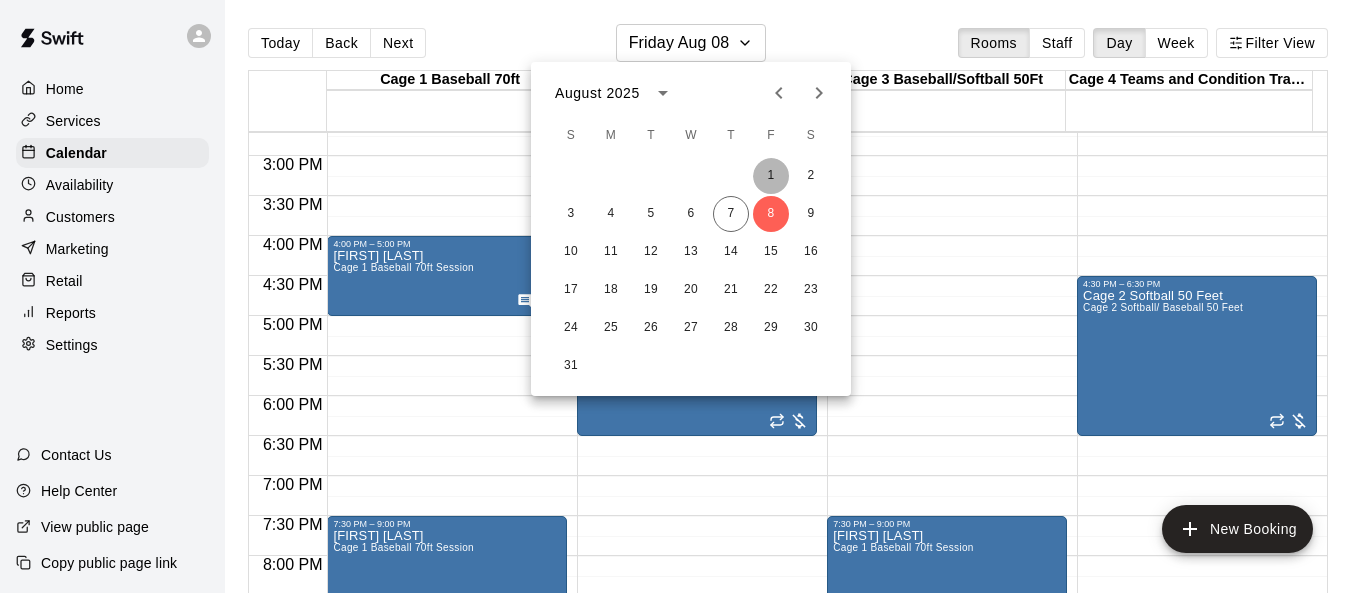 click on "1" at bounding box center [771, 176] 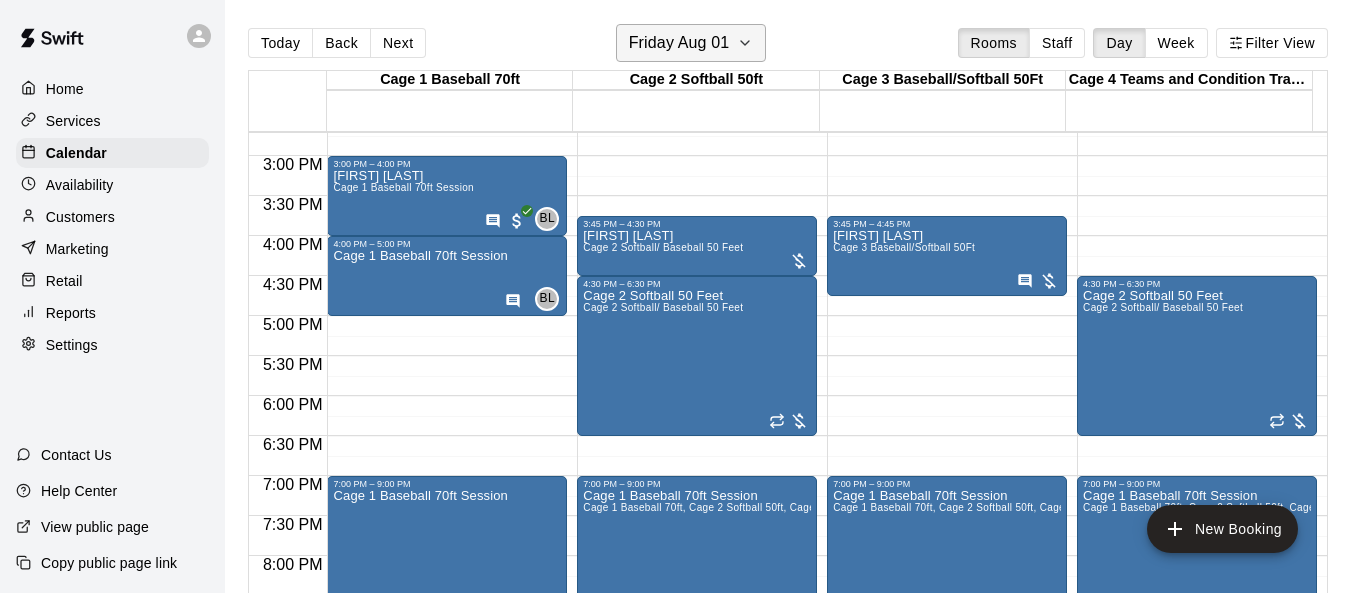 click 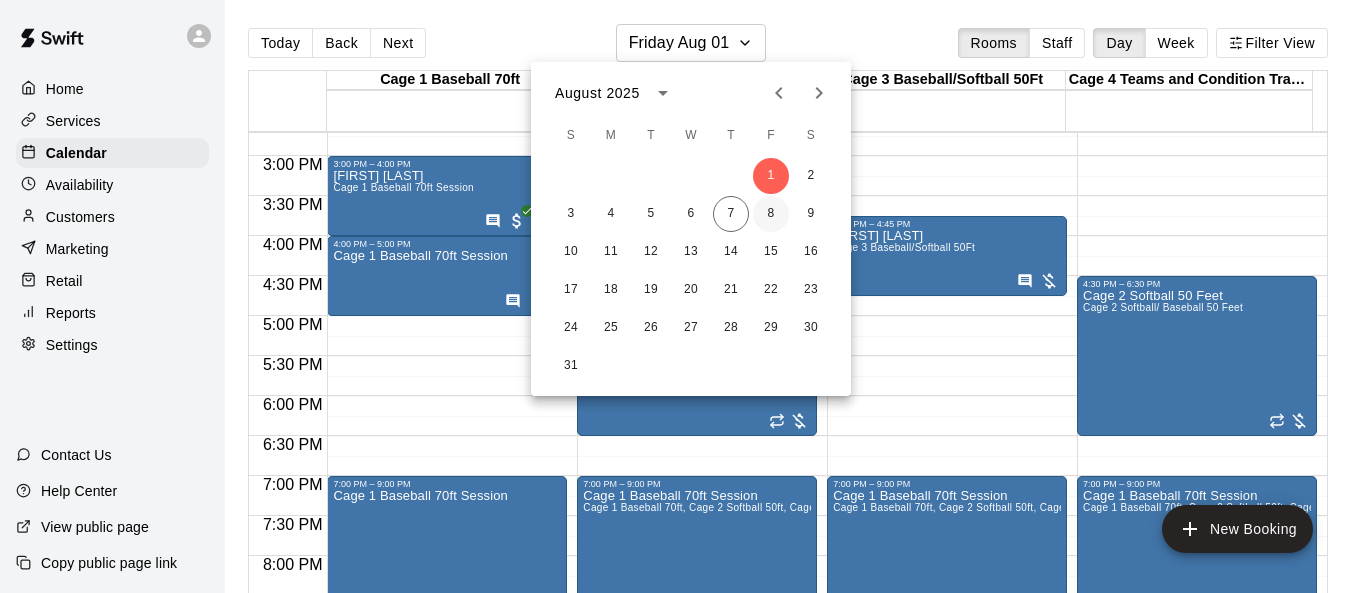 click on "8" at bounding box center (771, 214) 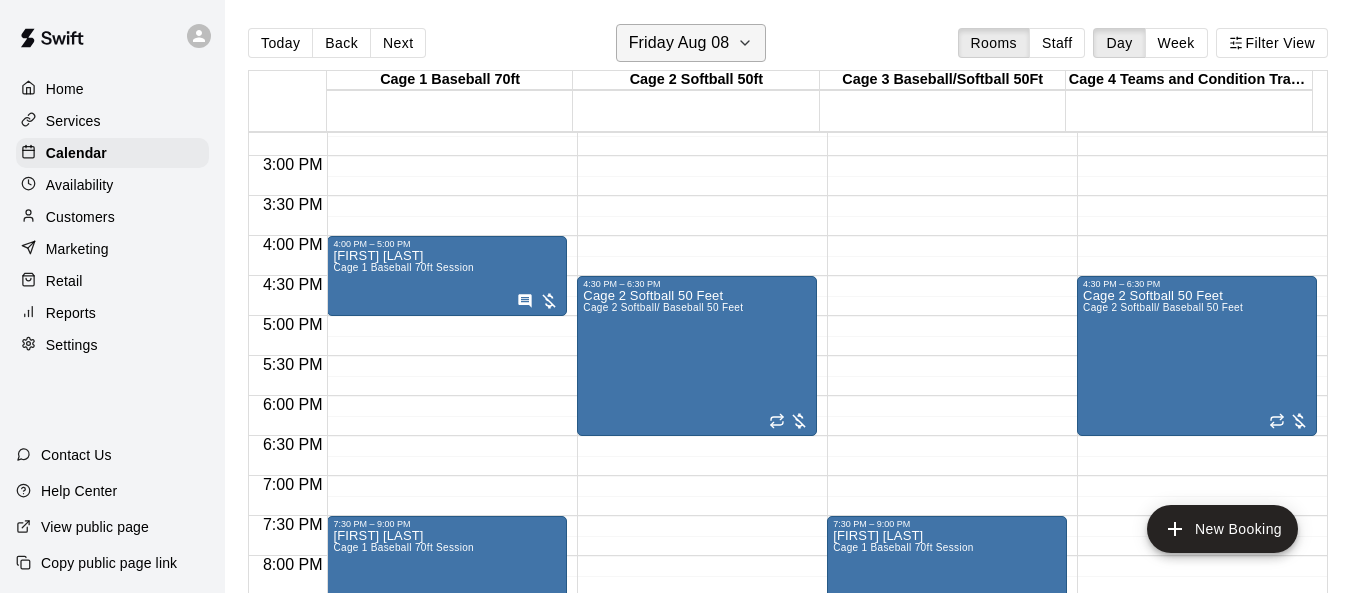 click 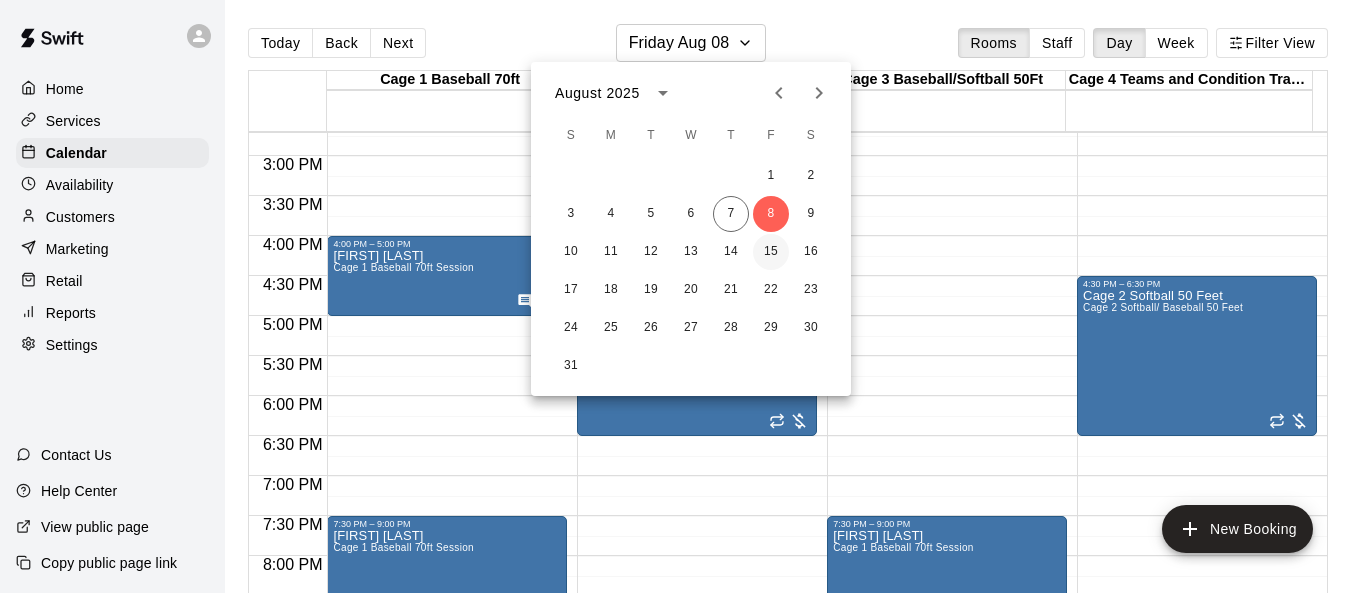 click on "15" at bounding box center (771, 252) 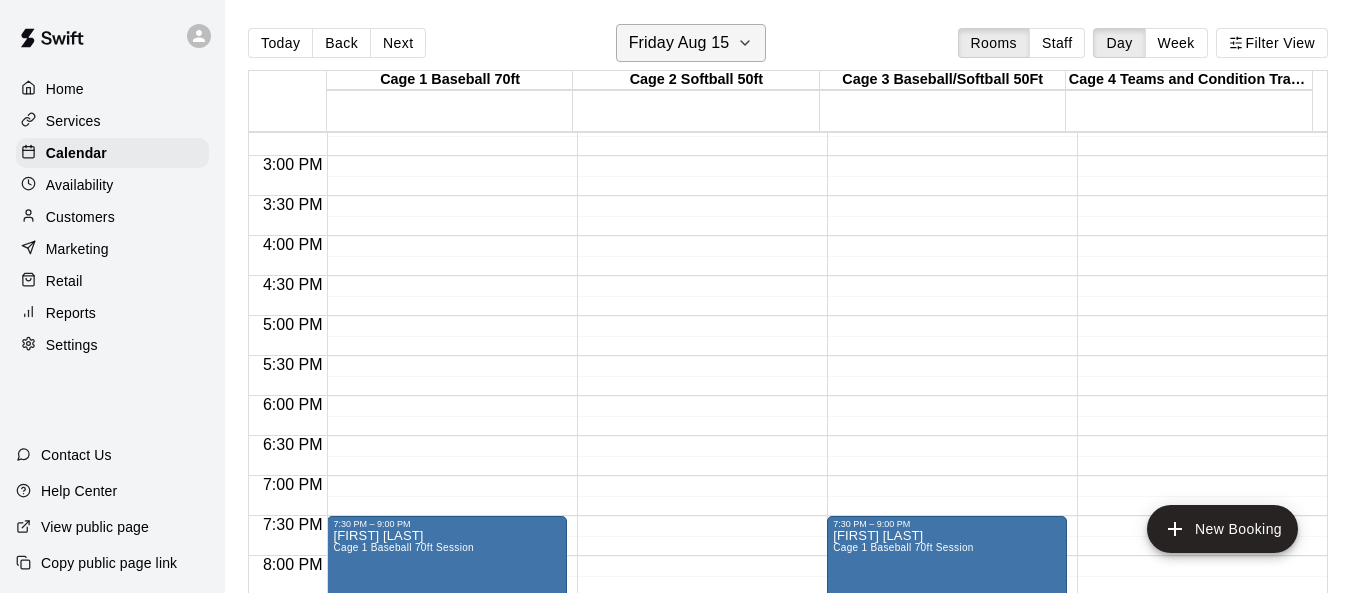 click on "Friday Aug 15" at bounding box center (691, 43) 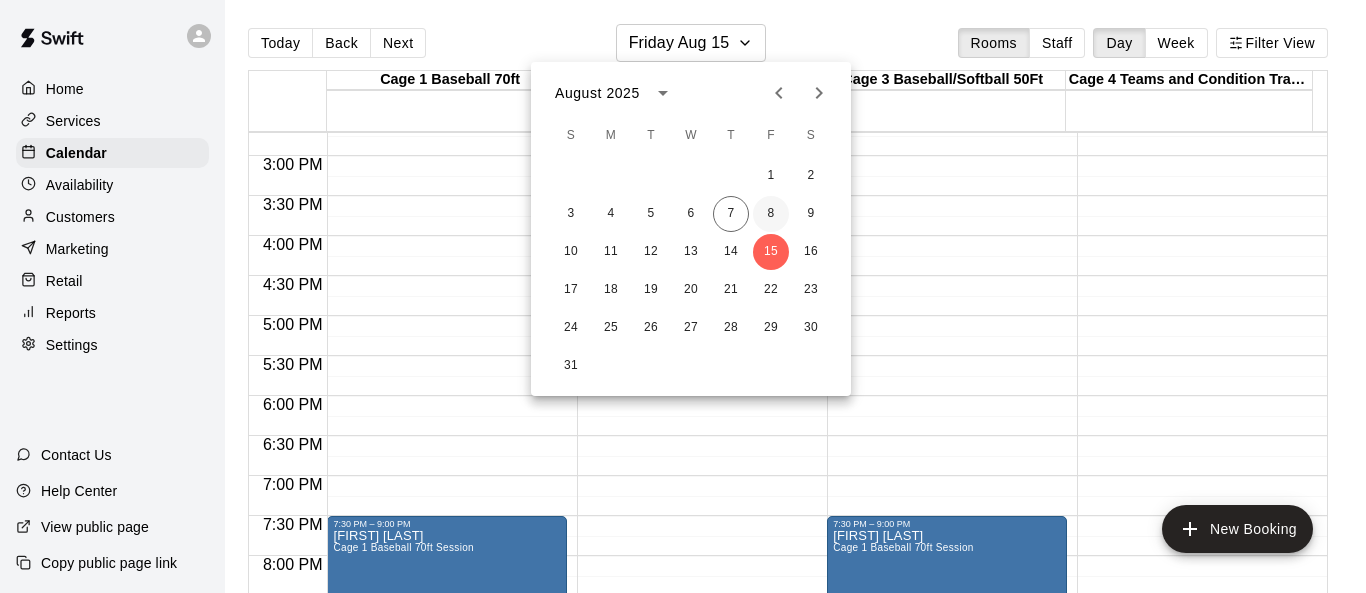 click on "8" at bounding box center (771, 214) 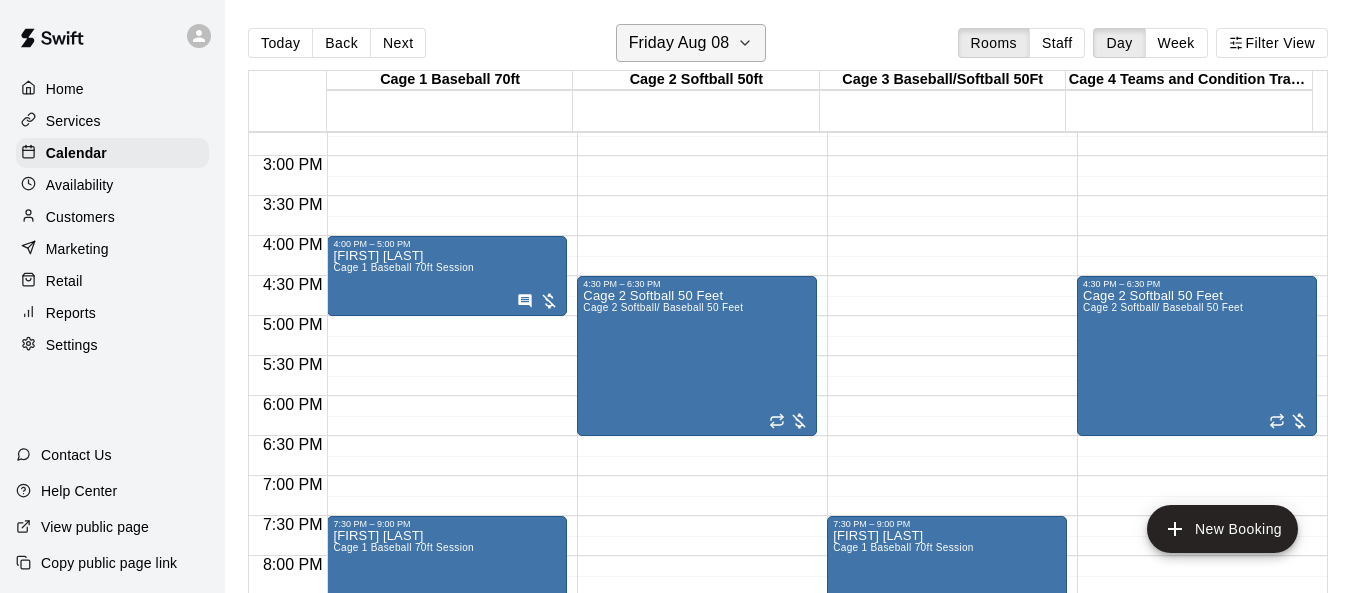 click on "Friday Aug 08" at bounding box center (691, 43) 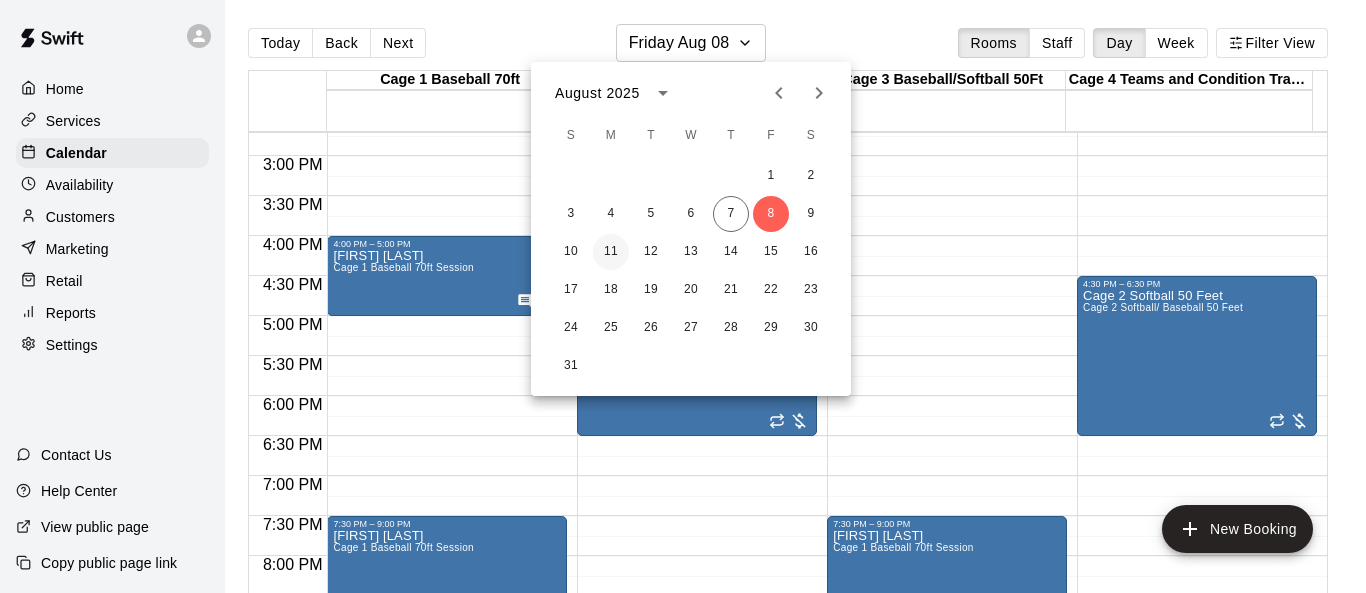click on "11" at bounding box center [611, 252] 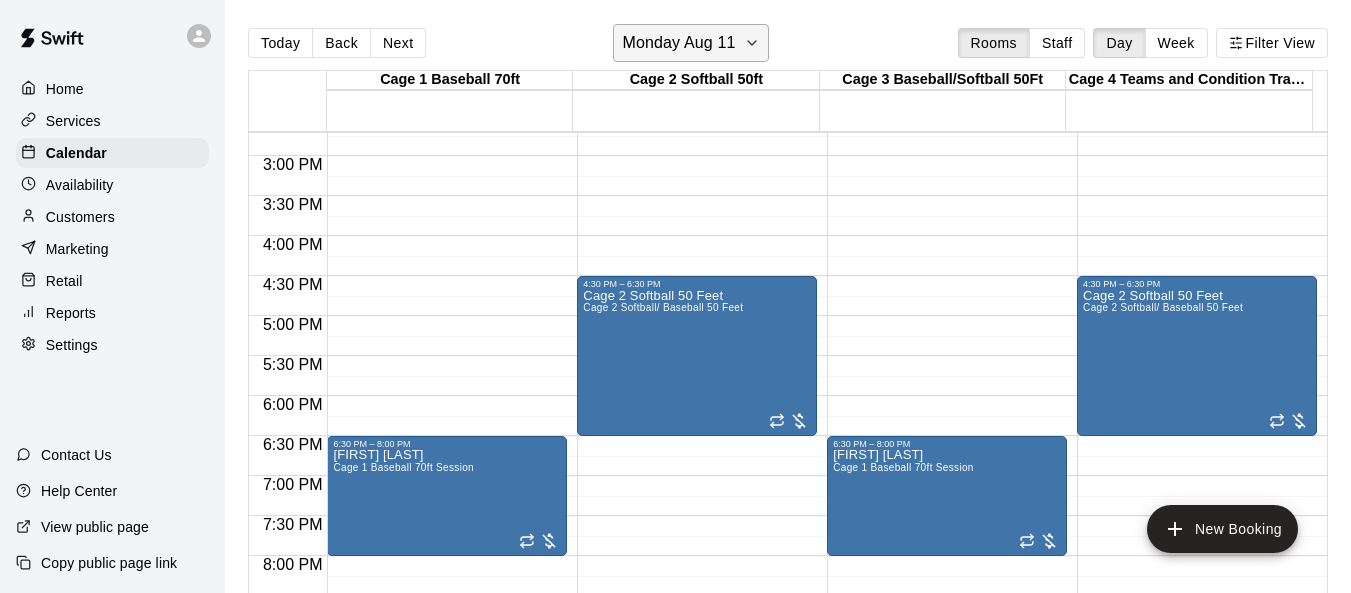click on "Monday Aug 11" at bounding box center [690, 43] 